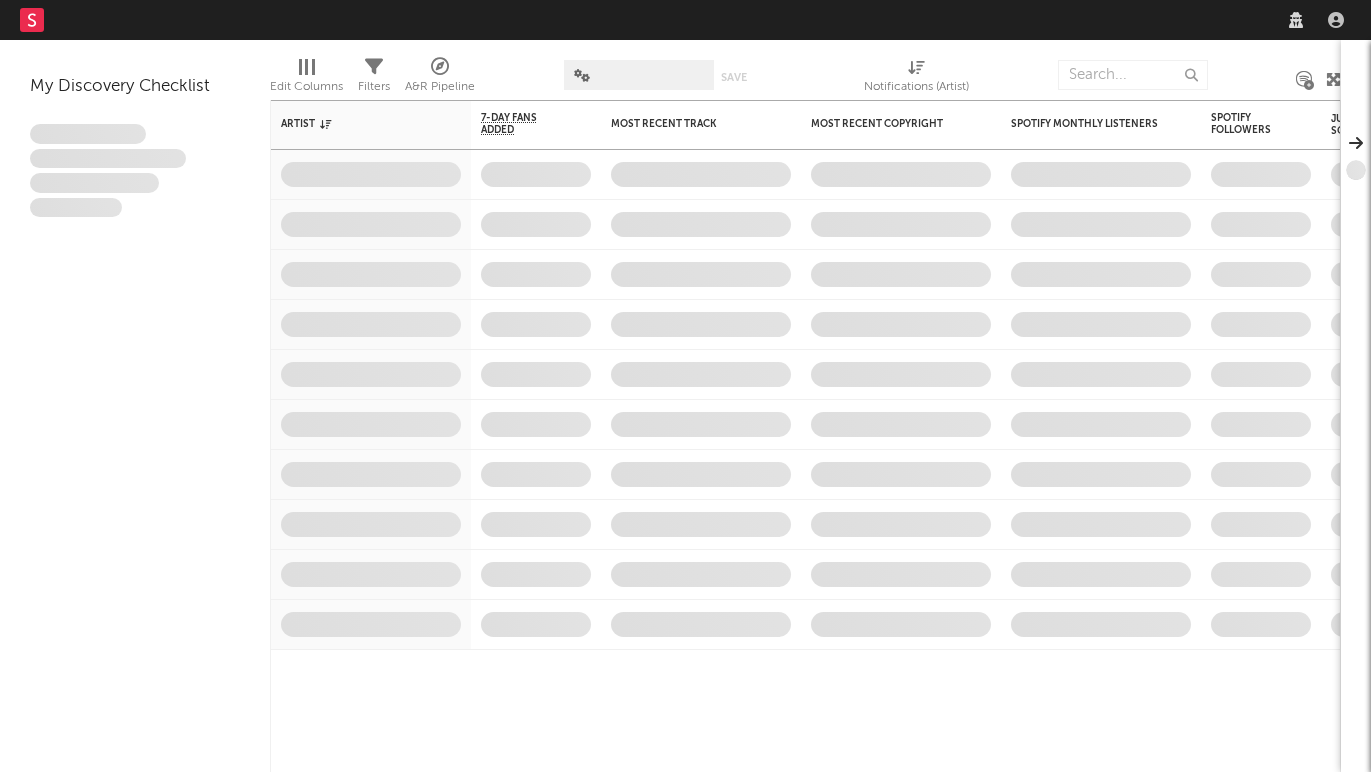 scroll, scrollTop: 0, scrollLeft: 0, axis: both 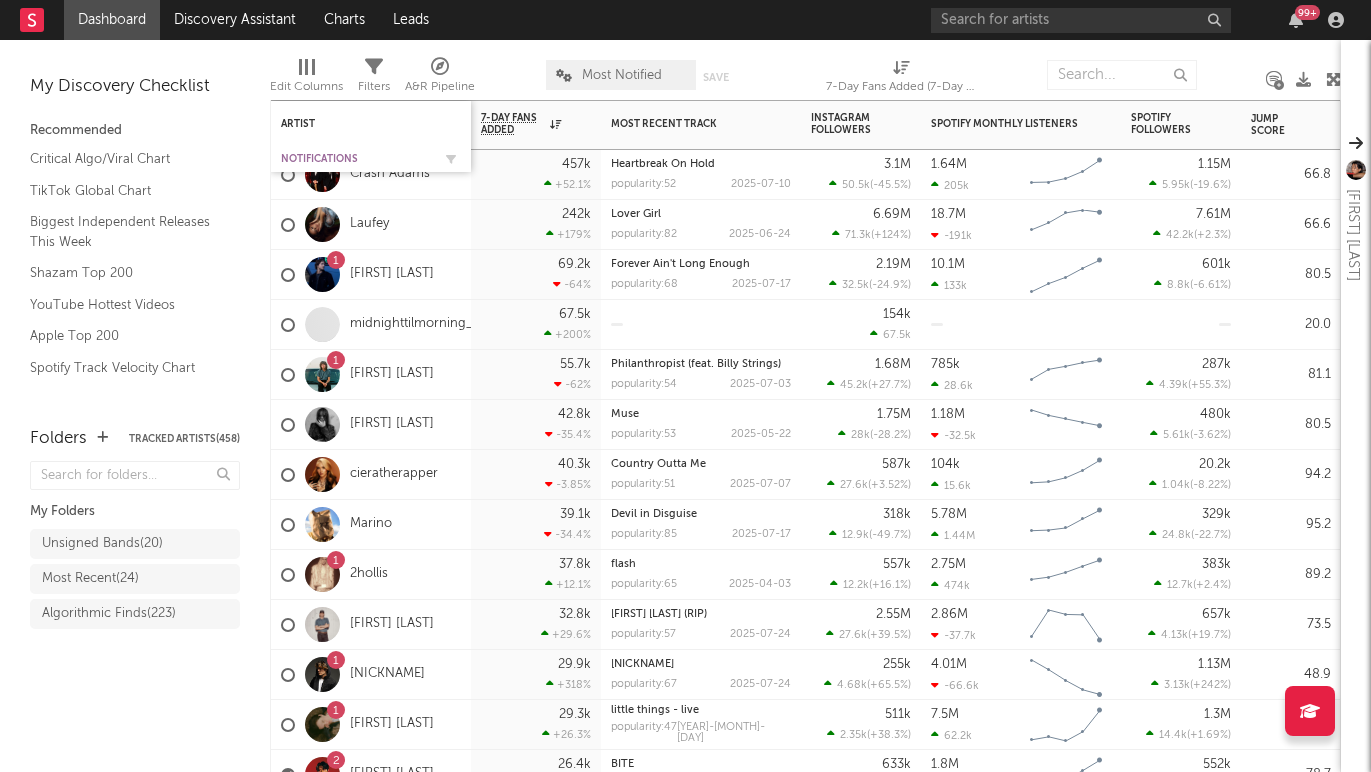 click on "Notifications" at bounding box center [356, 159] 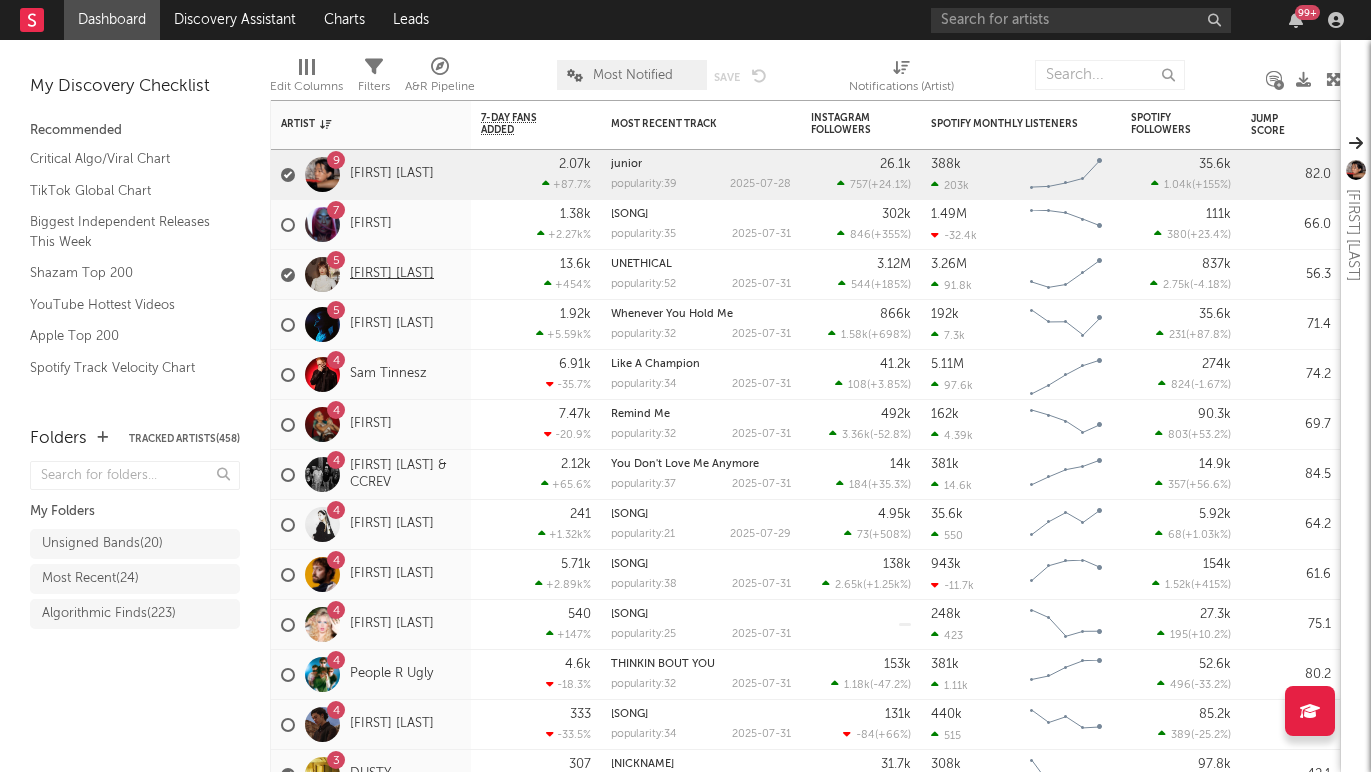 click on "[FIRST] [LAST]" at bounding box center (392, 274) 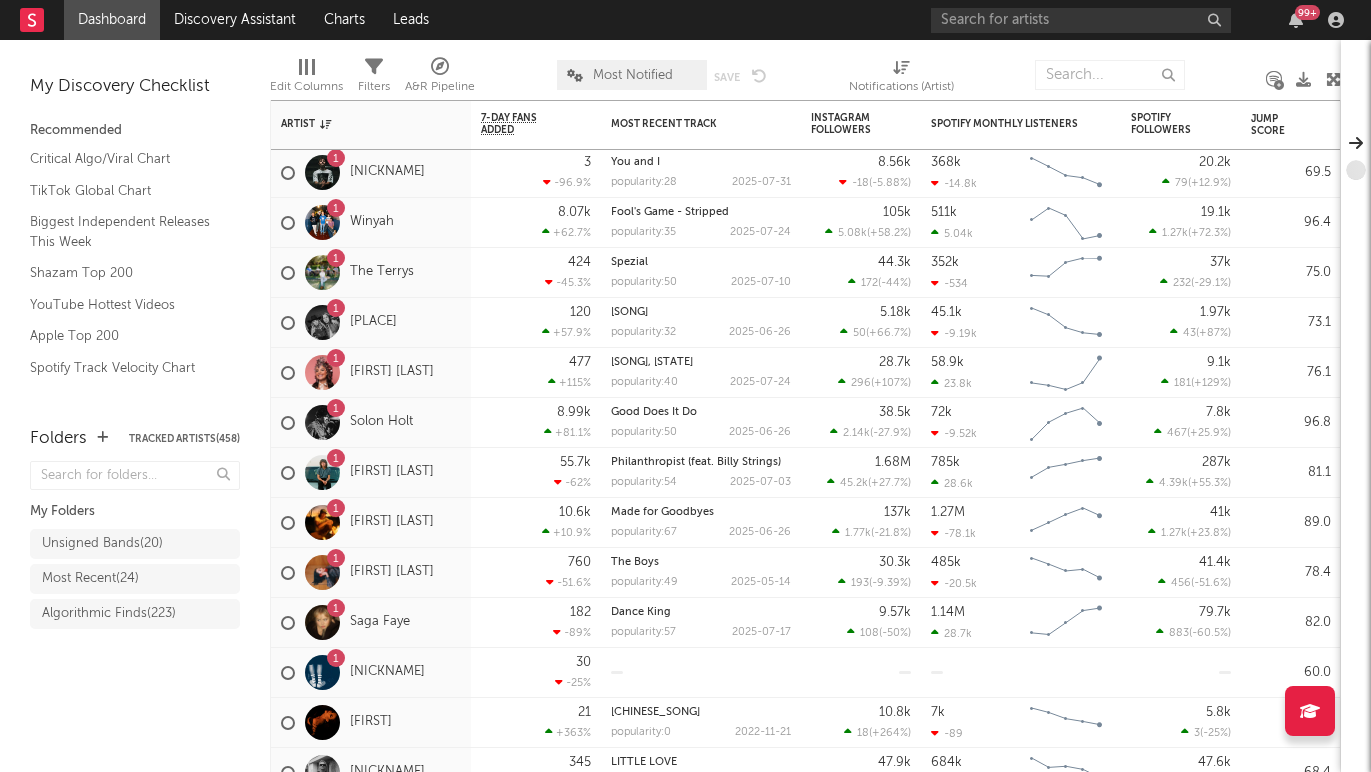 click on "Most Notified" at bounding box center (633, 75) 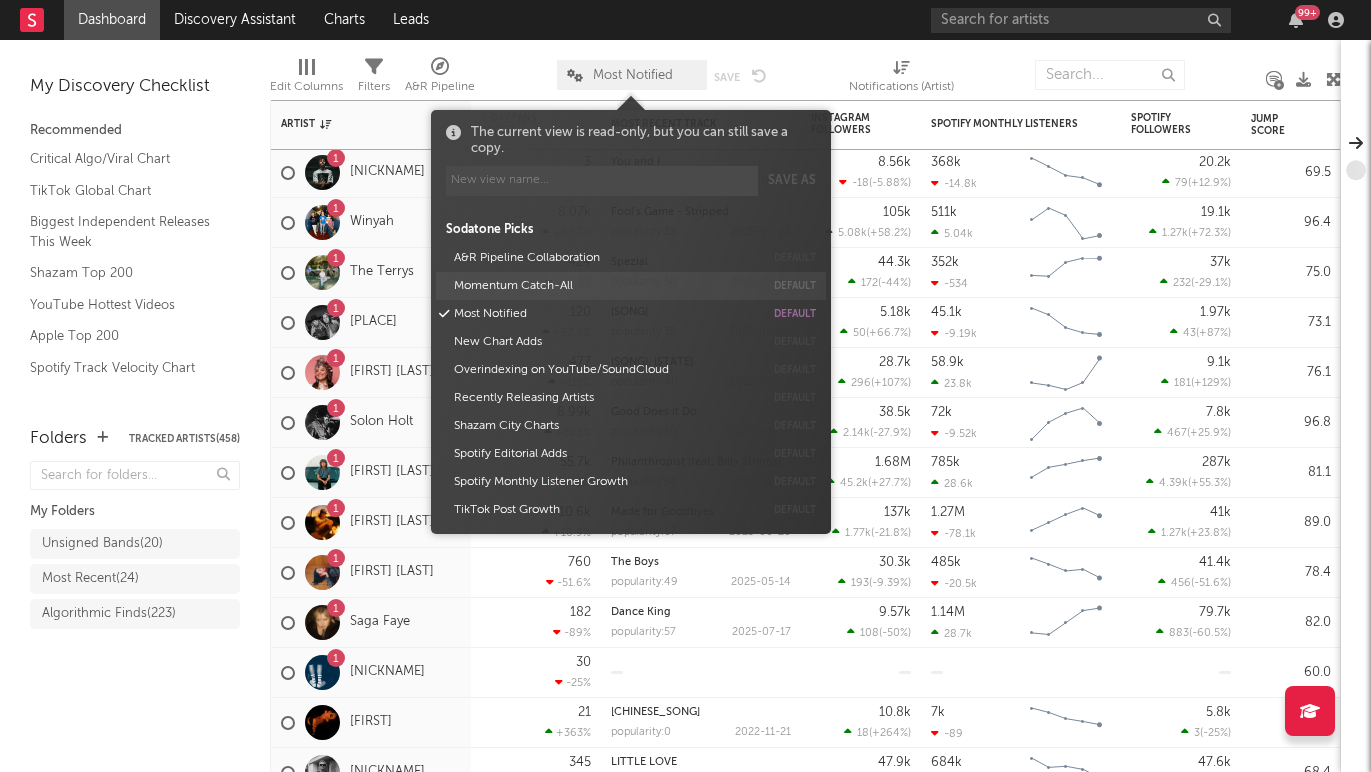 click on "Momentum Catch-All" at bounding box center [605, 286] 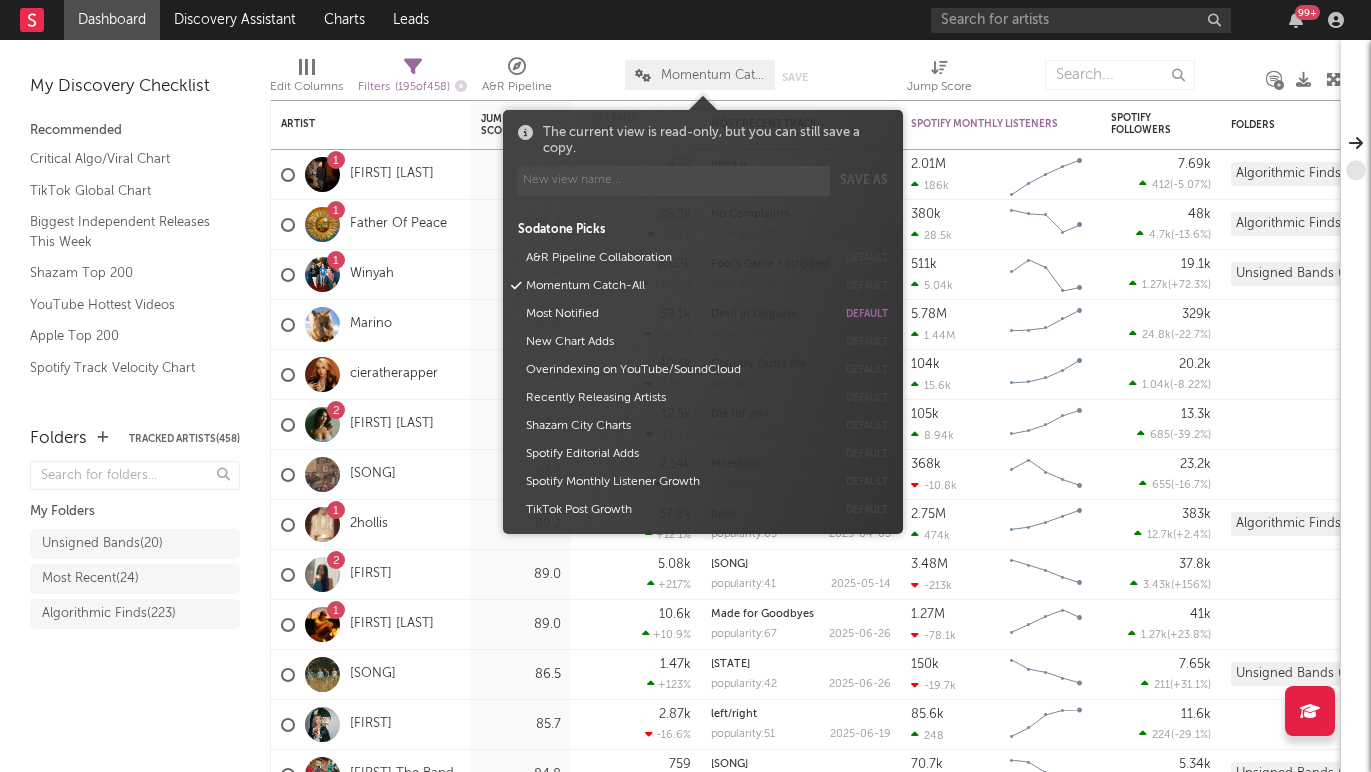 click on "Folders Tracked Artists  ( 458 ) My Folders Unsigned Bands  ( 20 ) Most Recent  ( 24 ) Algorithmic Finds  ( 223 )" at bounding box center [135, 589] 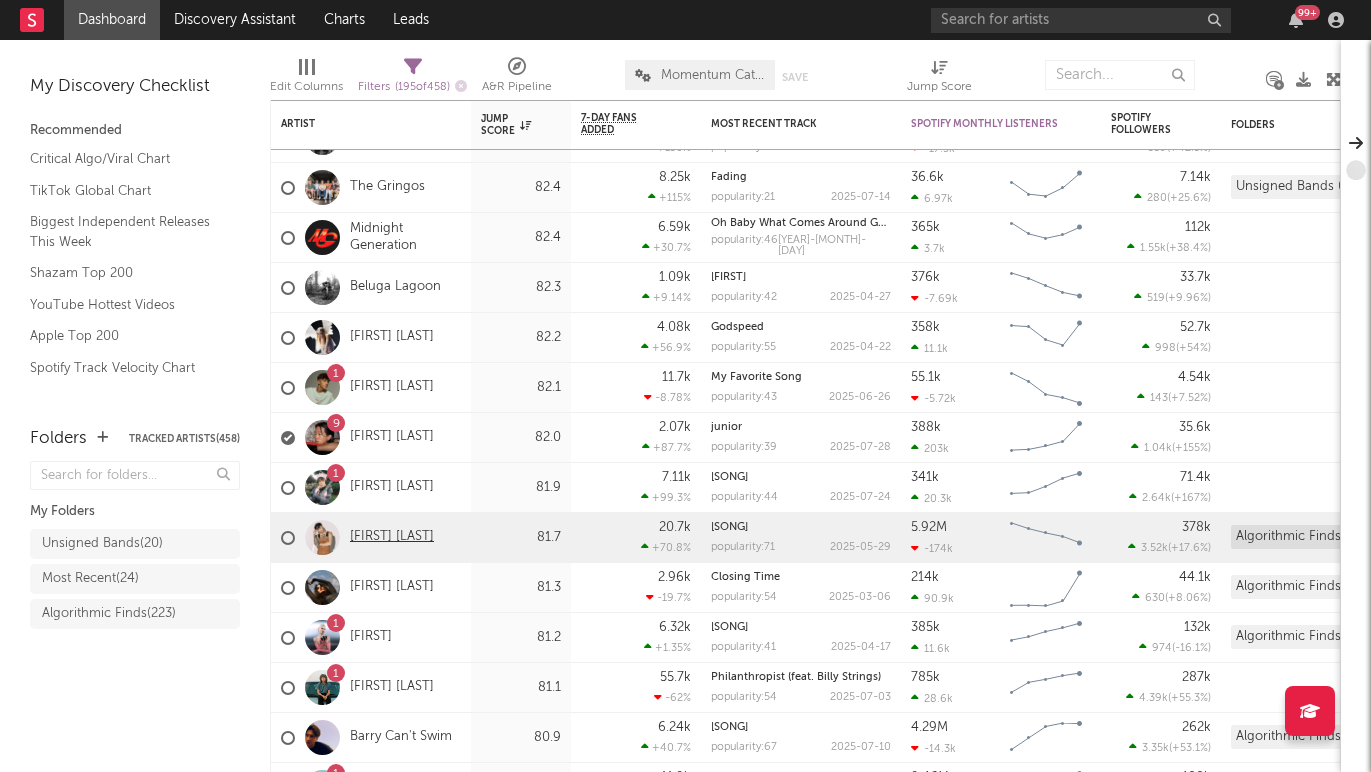 click on "Cameron Whitcomb" at bounding box center (392, 537) 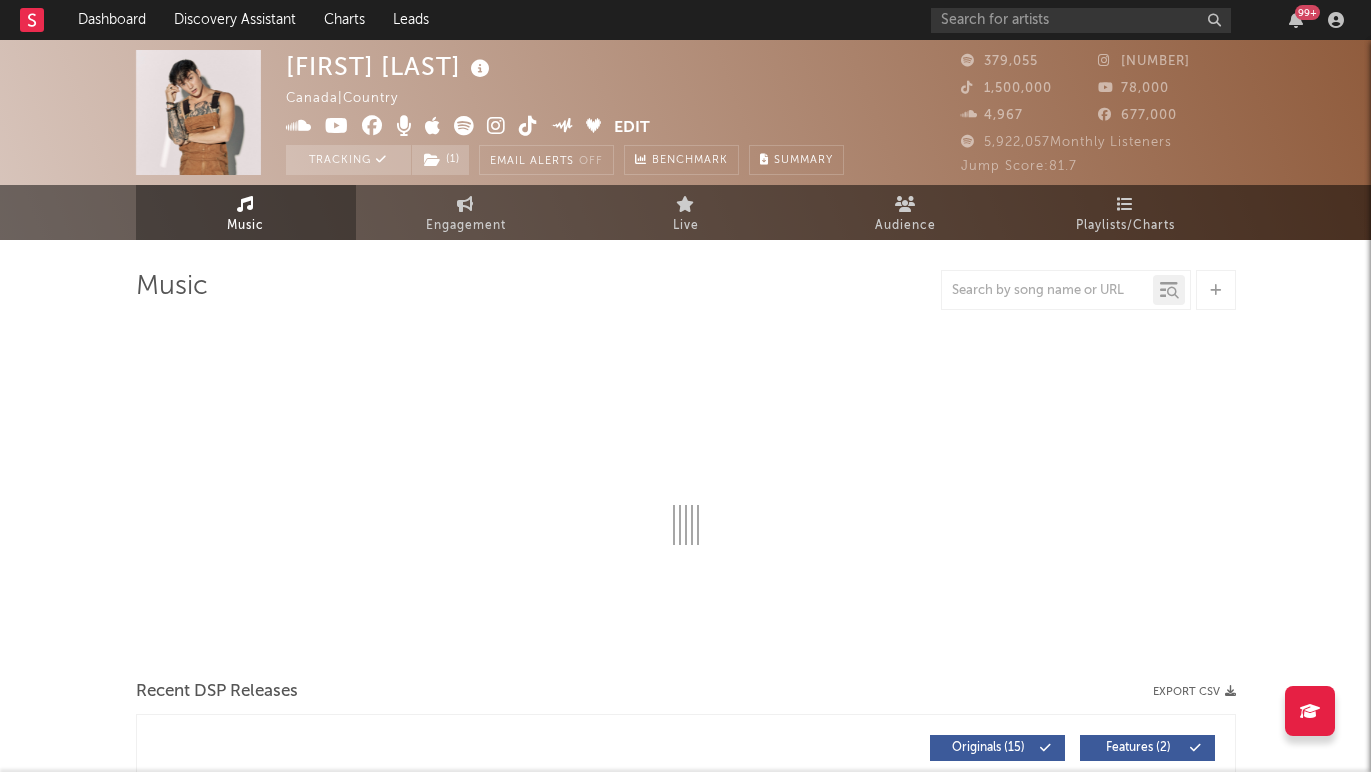 select on "6m" 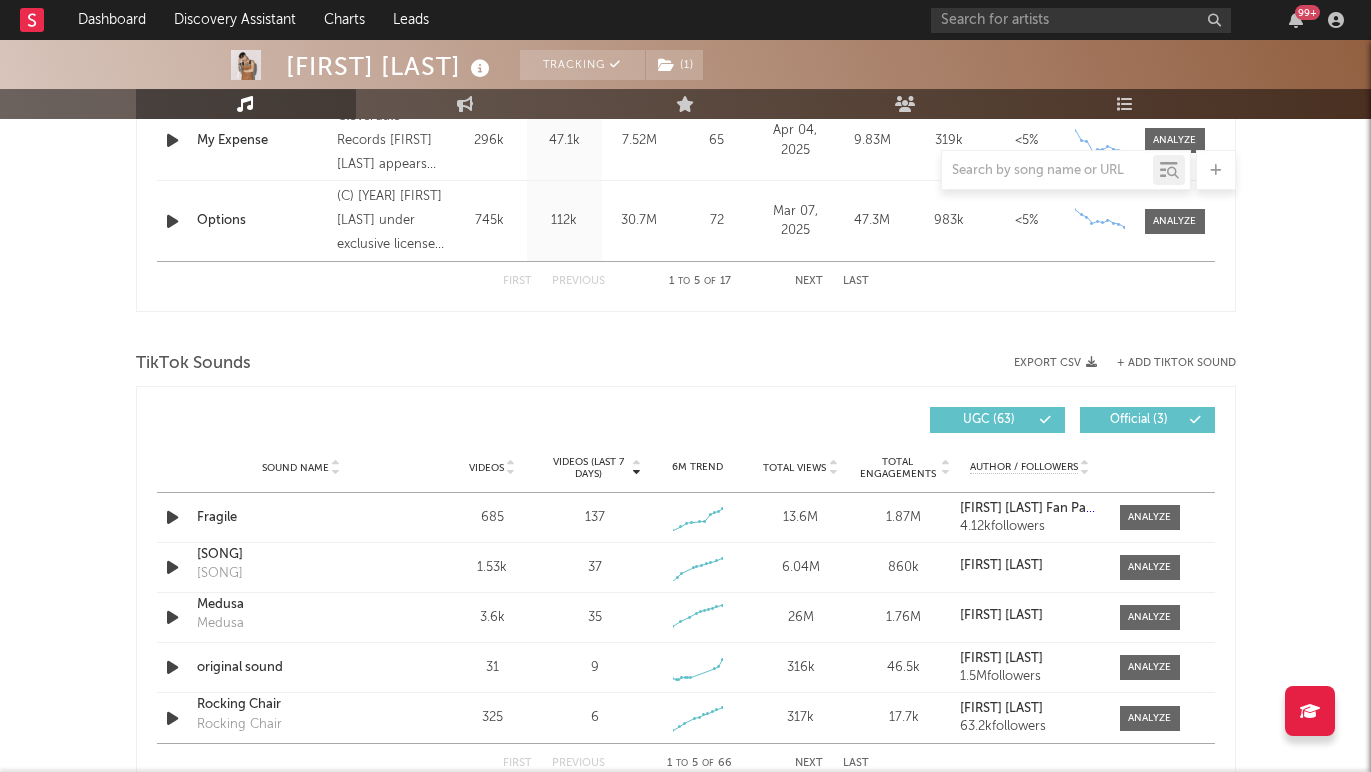 scroll, scrollTop: 1142, scrollLeft: 0, axis: vertical 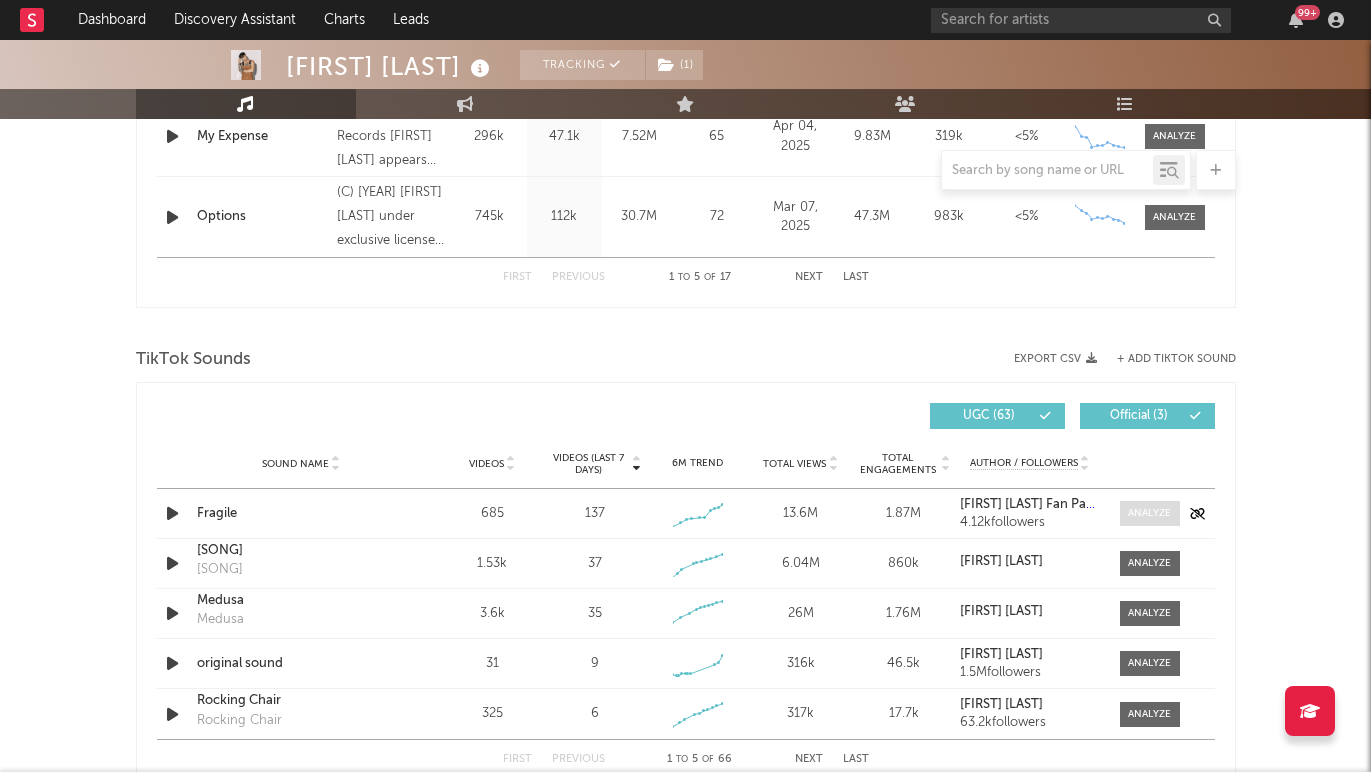 click at bounding box center (1149, 513) 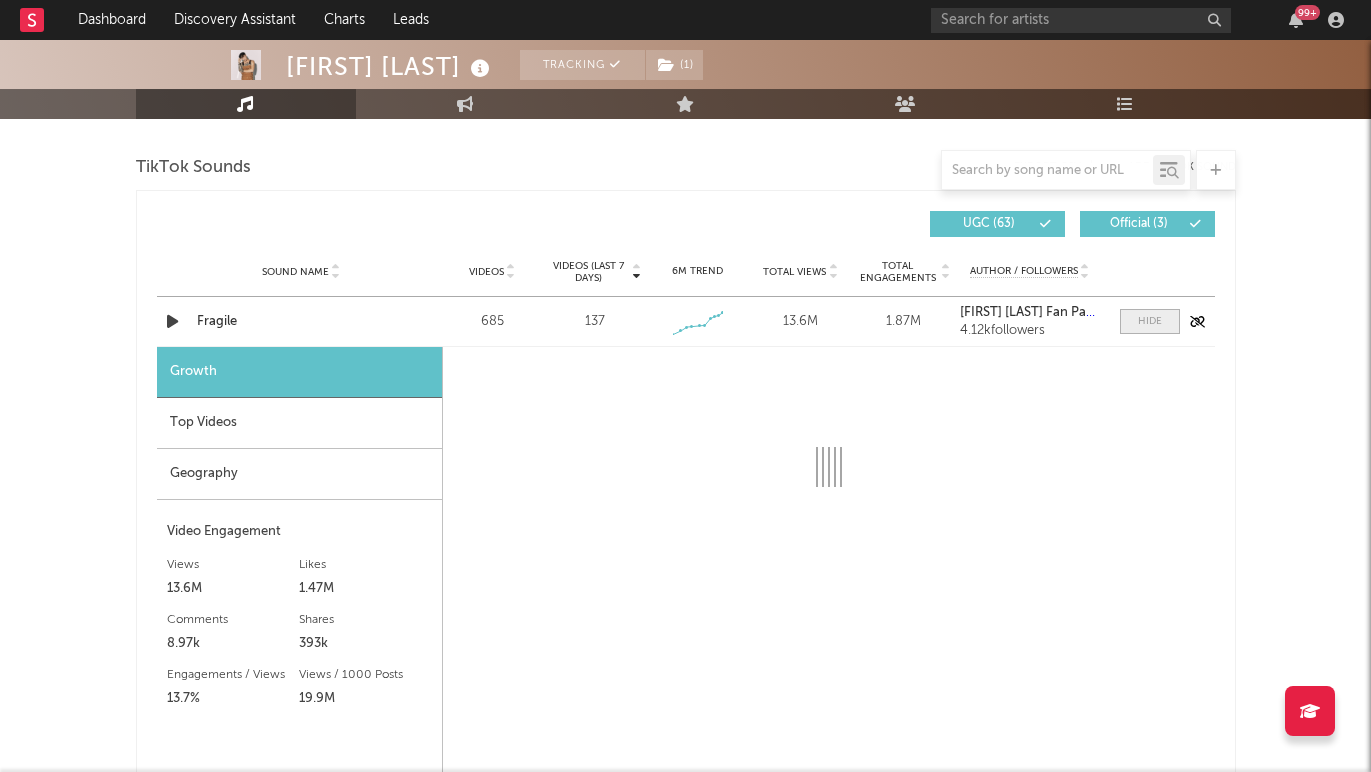 select on "1w" 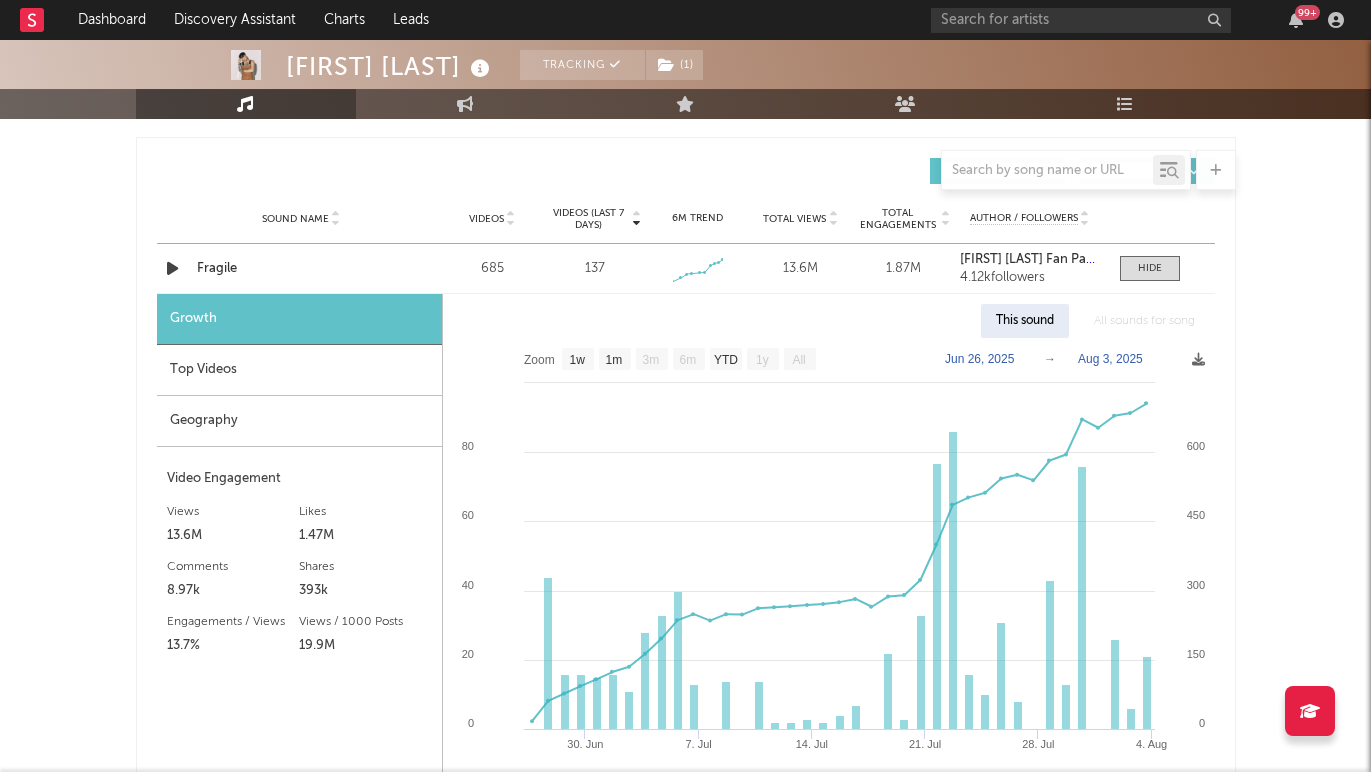 scroll, scrollTop: 1385, scrollLeft: 0, axis: vertical 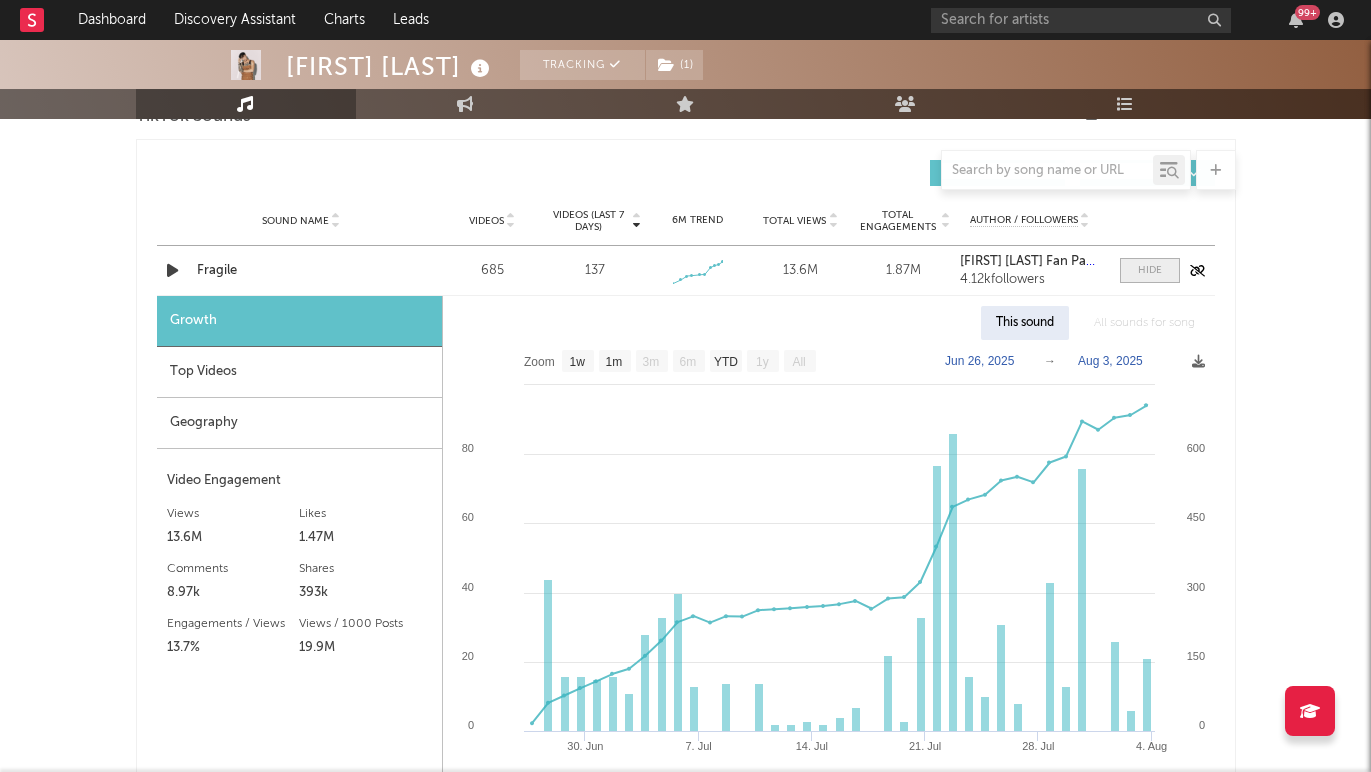 click at bounding box center [1150, 270] 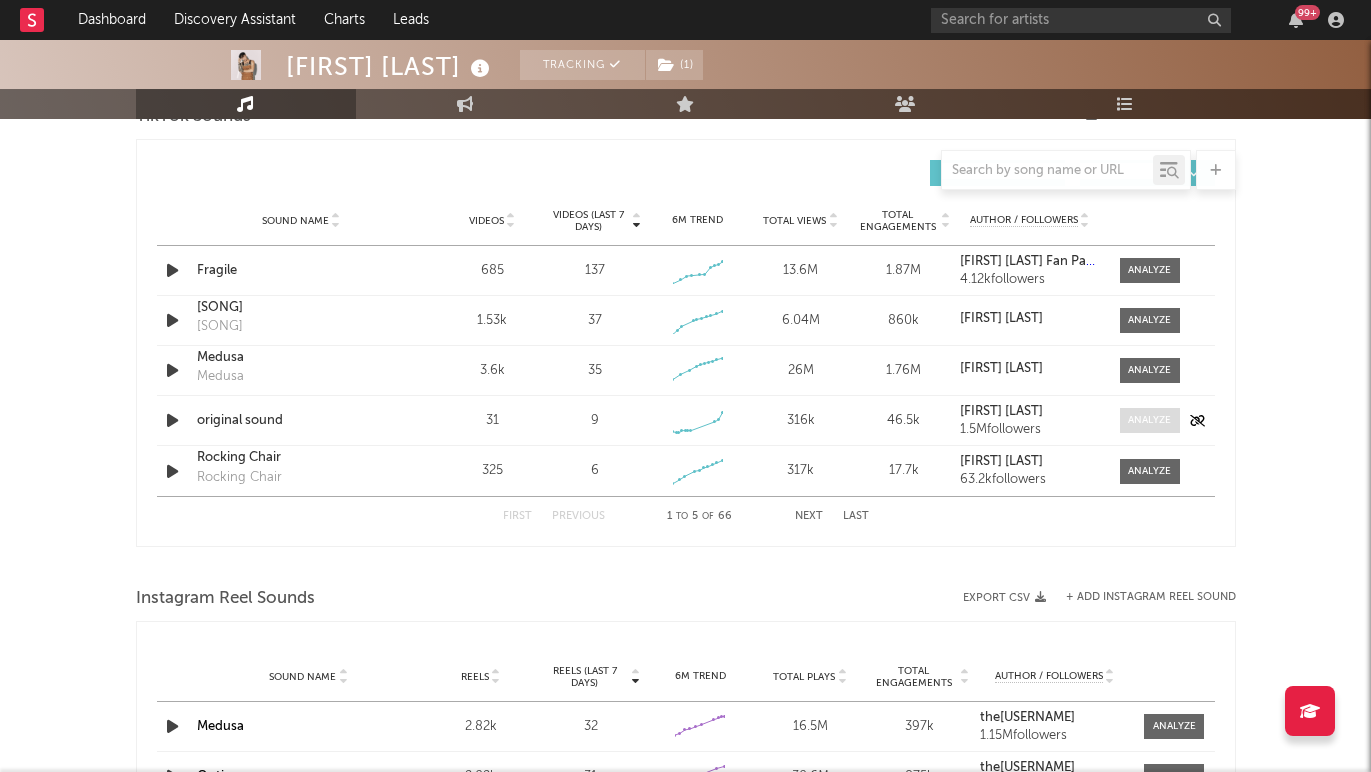 click at bounding box center (1149, 420) 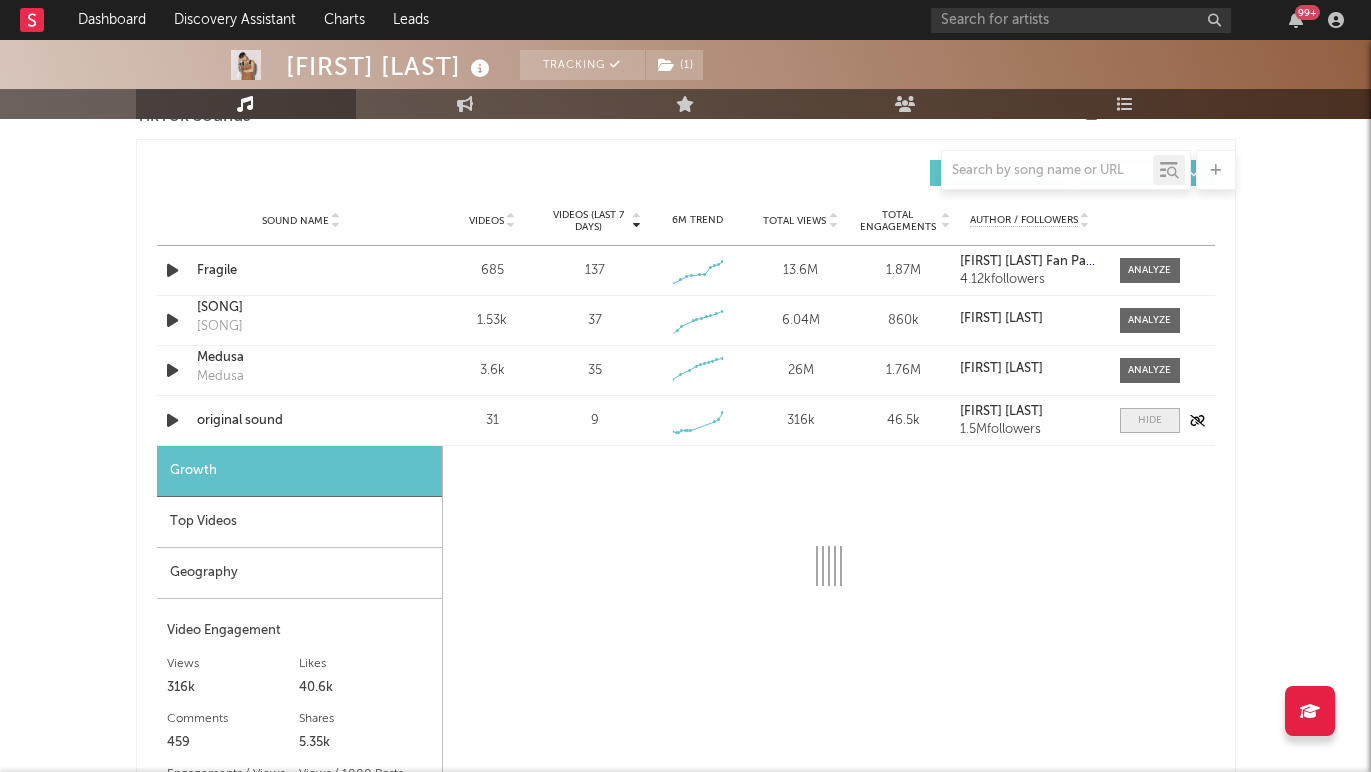select on "1w" 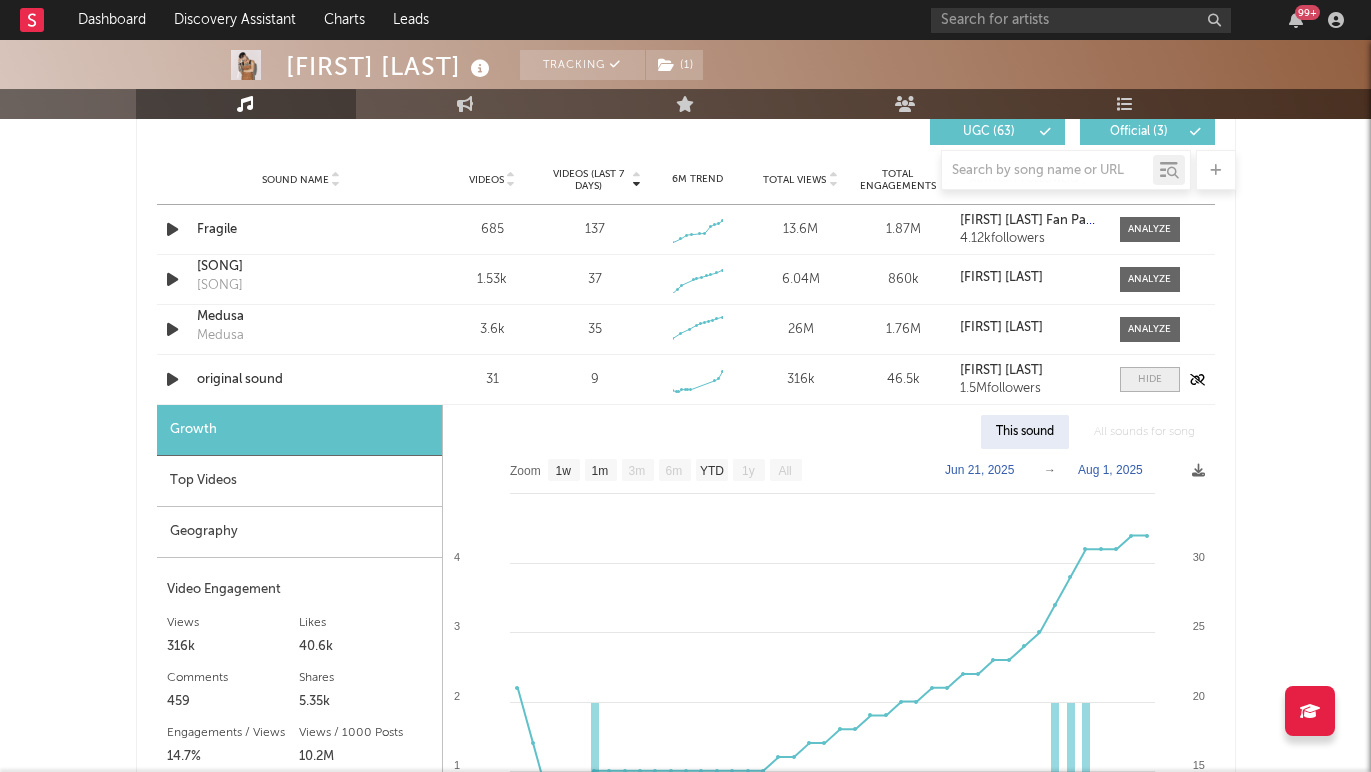 scroll, scrollTop: 1373, scrollLeft: 0, axis: vertical 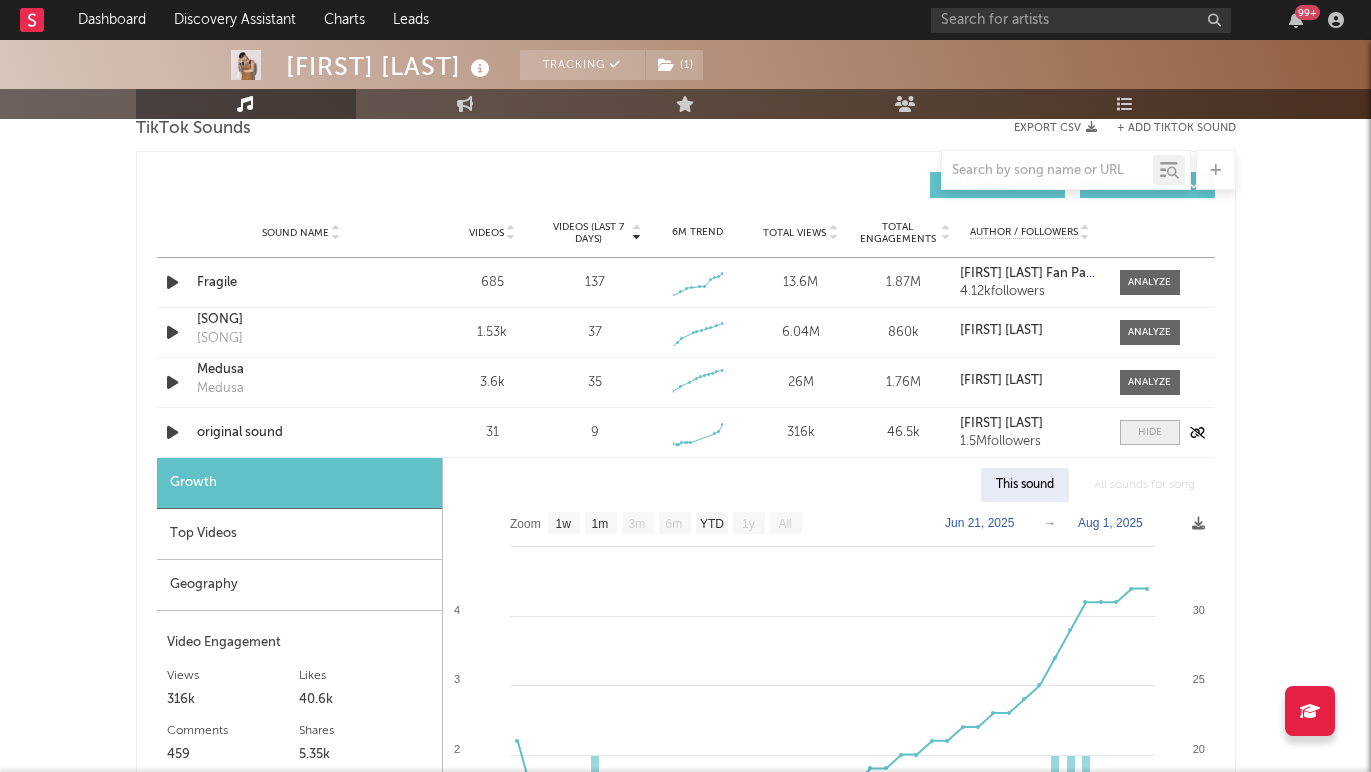 click at bounding box center [1150, 432] 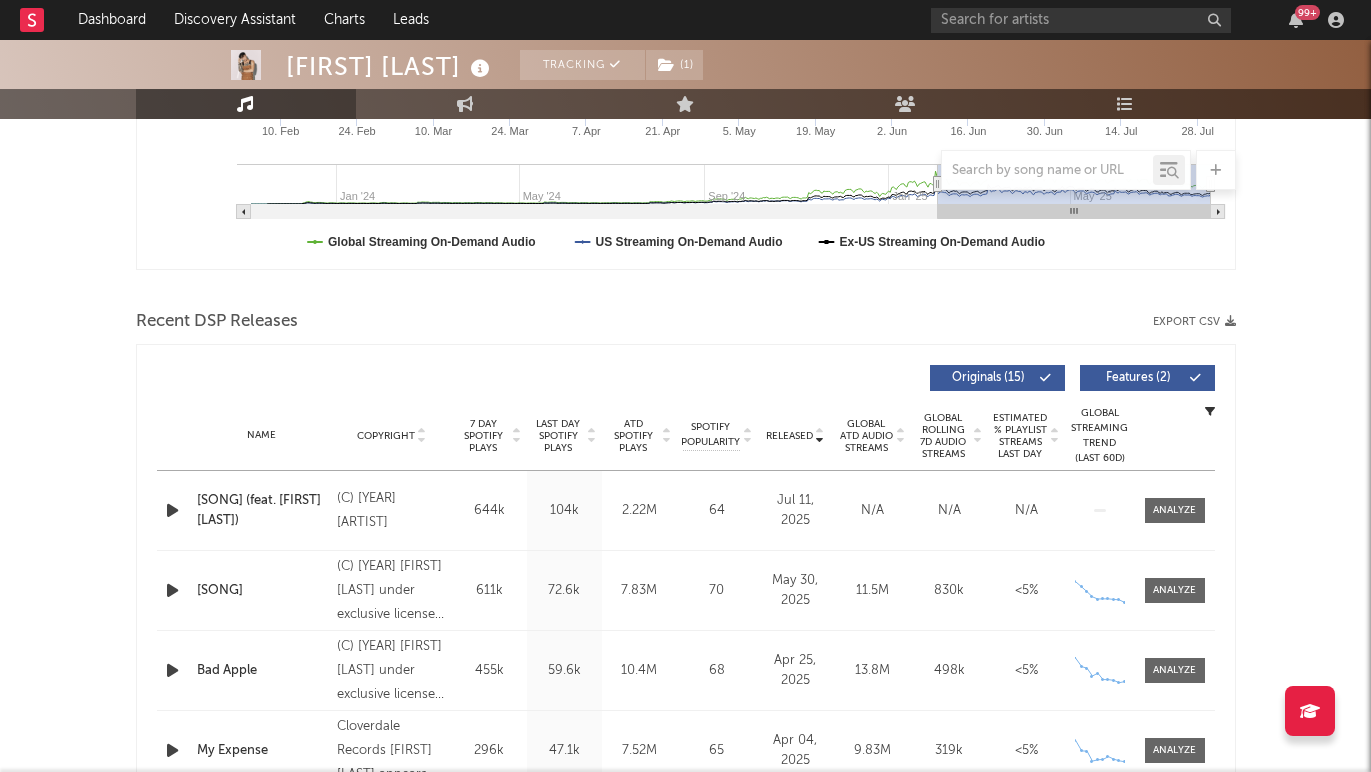 scroll, scrollTop: 0, scrollLeft: 0, axis: both 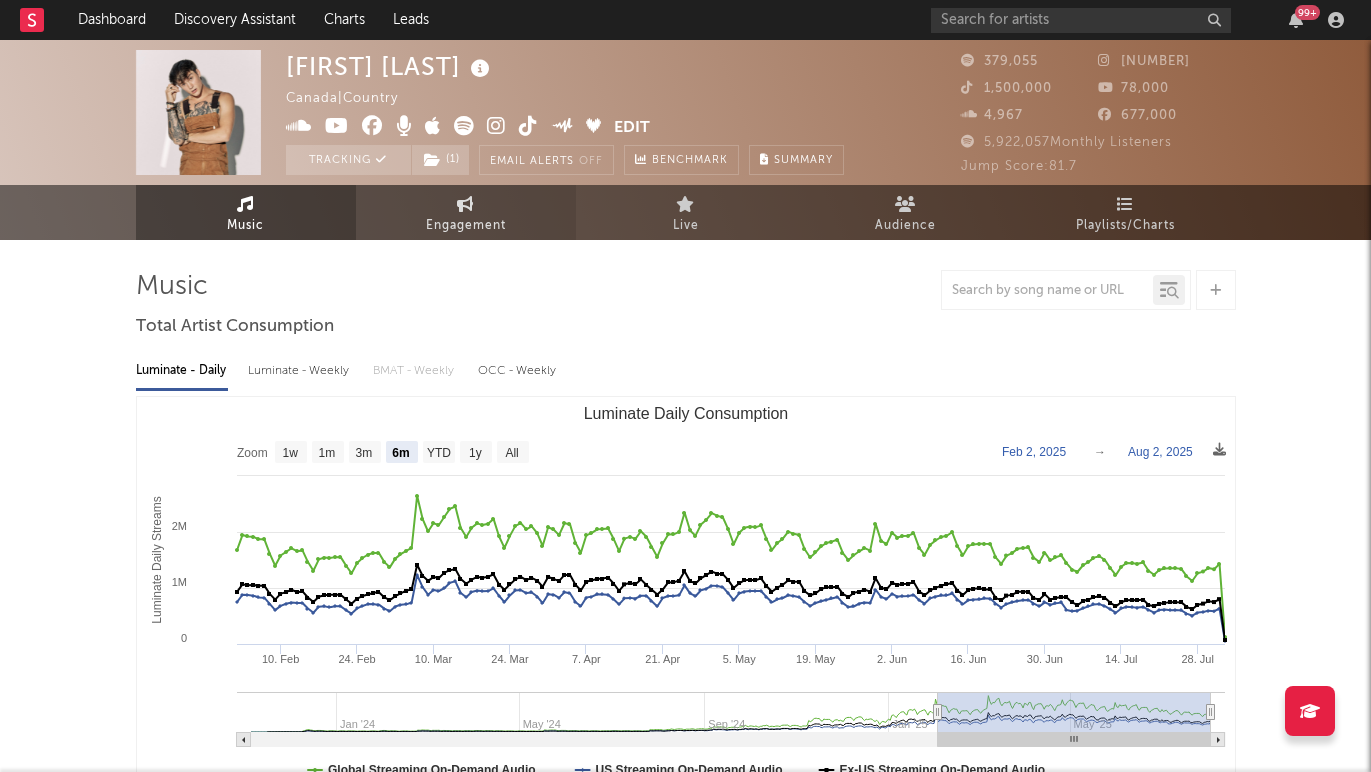 click on "Engagement" at bounding box center [466, 212] 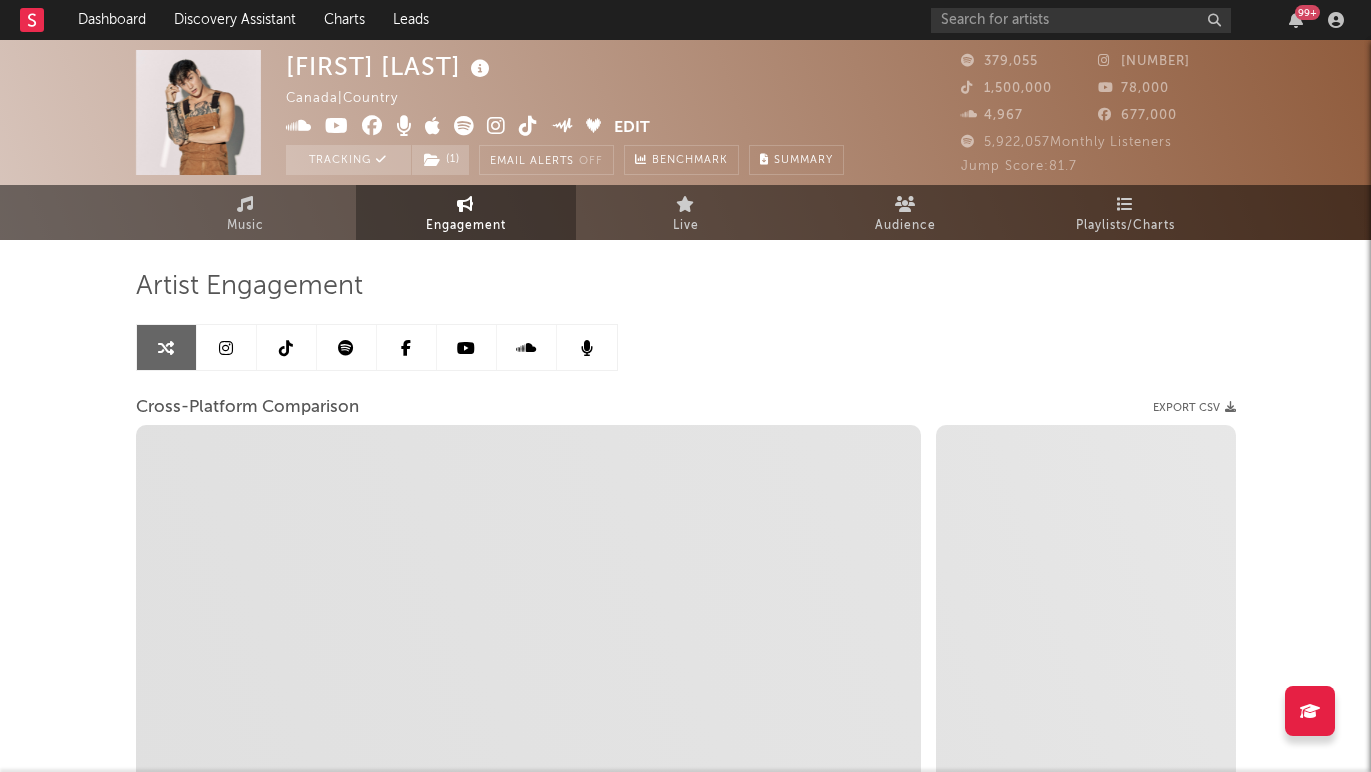 select on "1w" 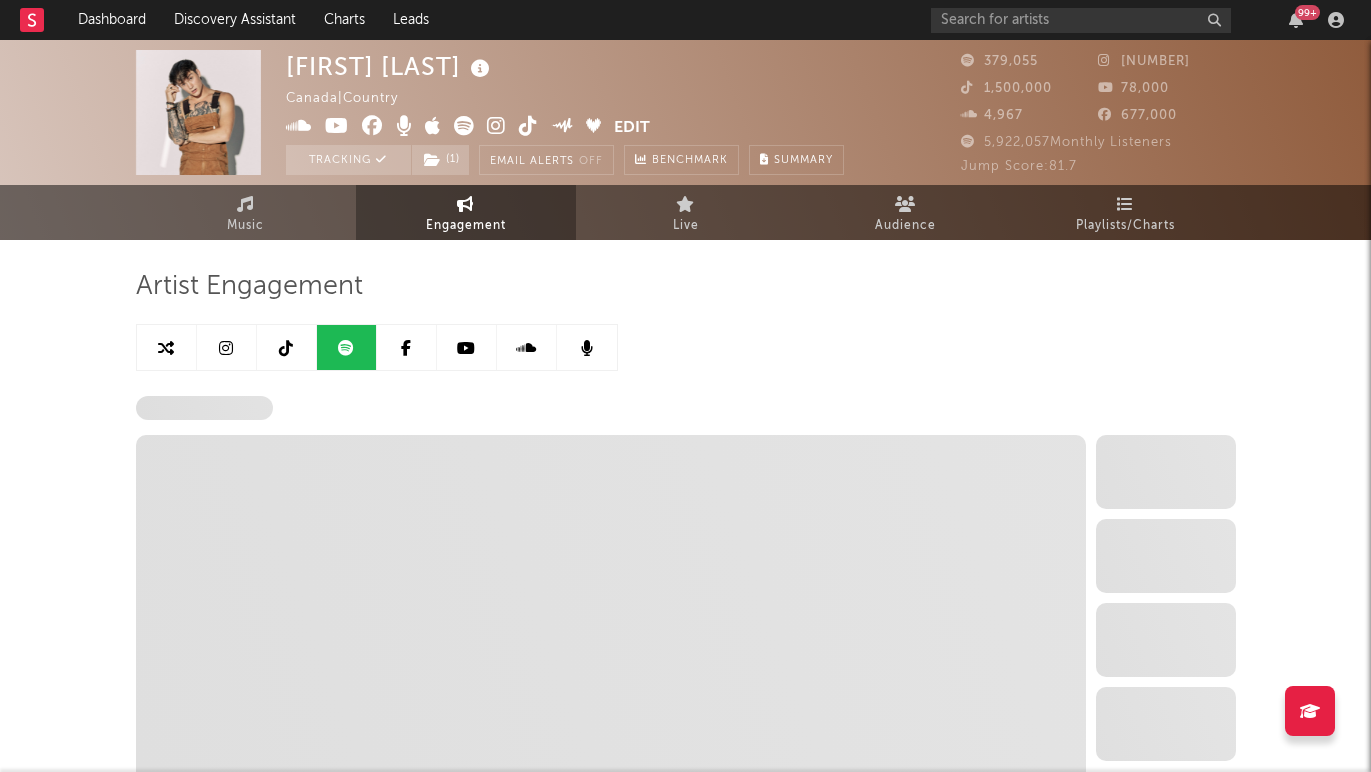 select on "6m" 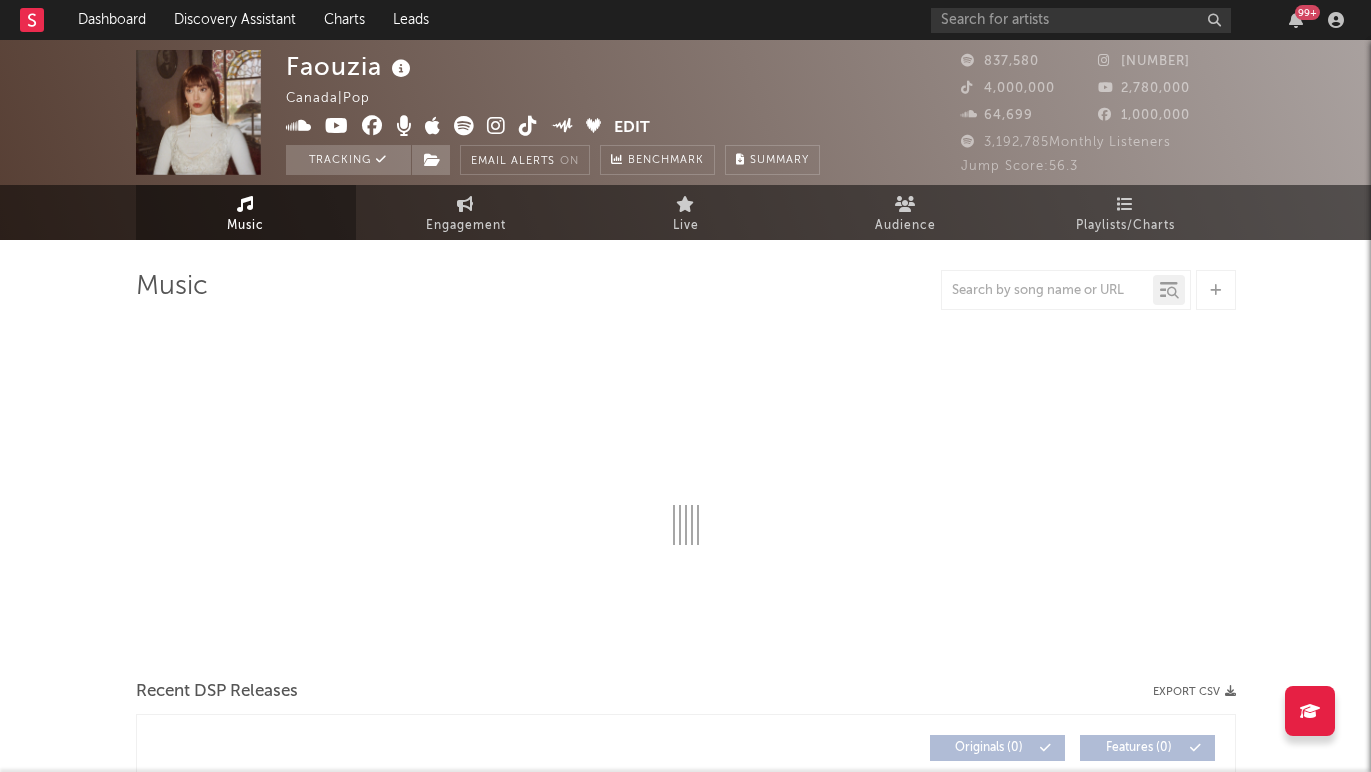 select on "6m" 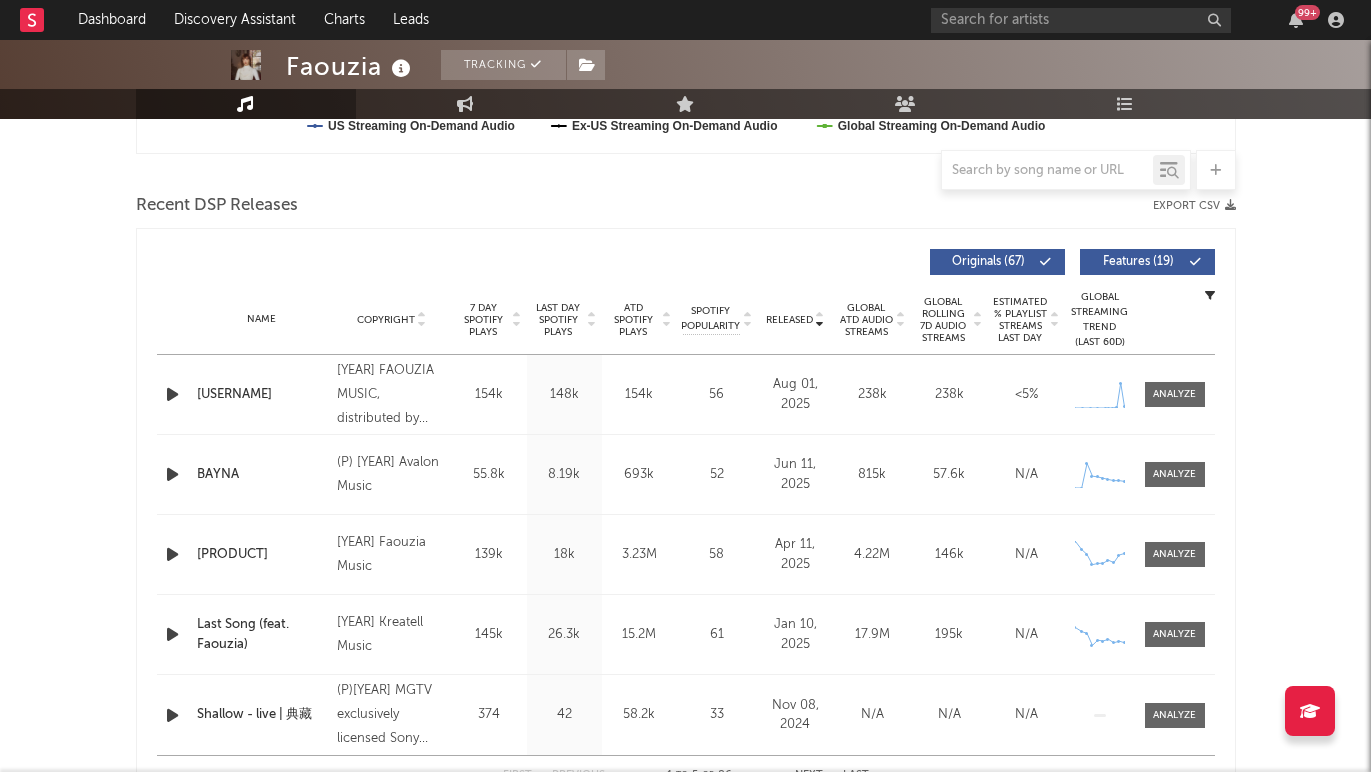 scroll, scrollTop: 650, scrollLeft: 0, axis: vertical 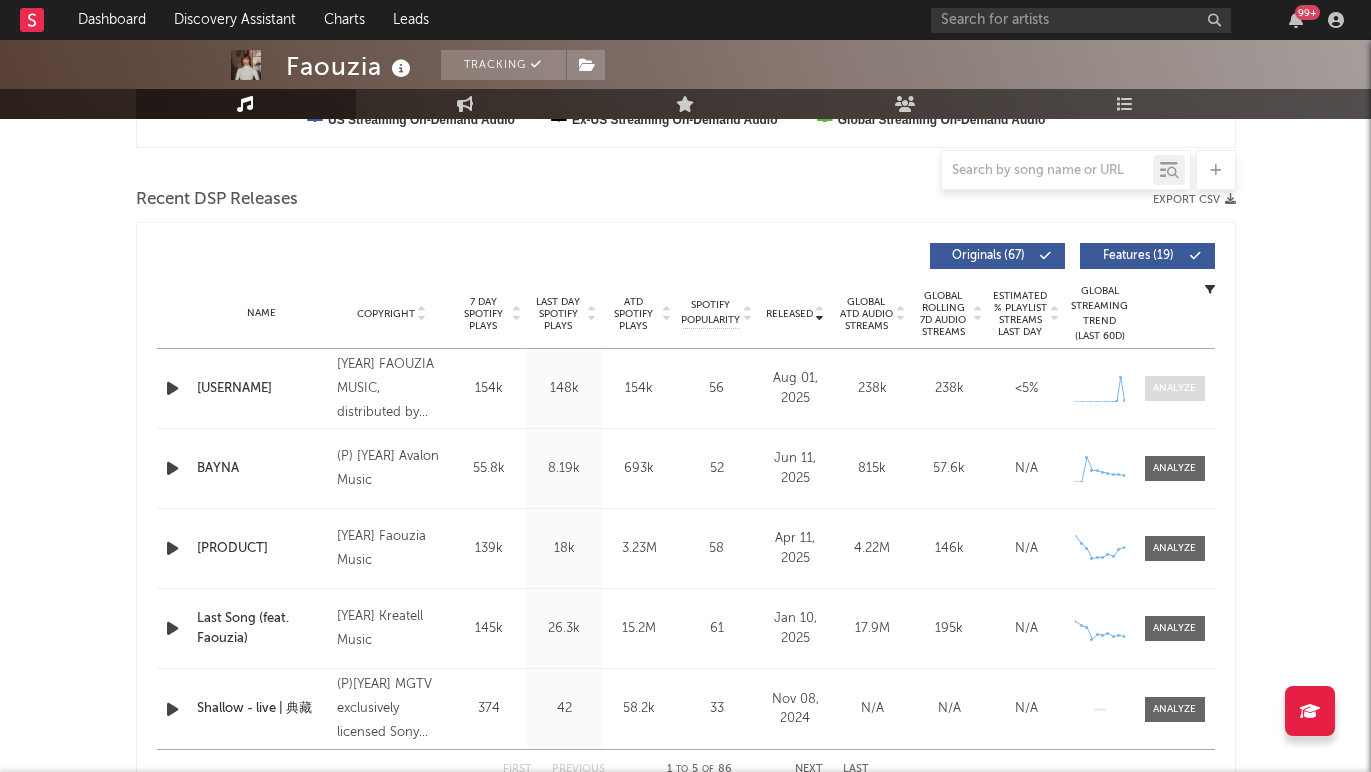 click at bounding box center [1174, 388] 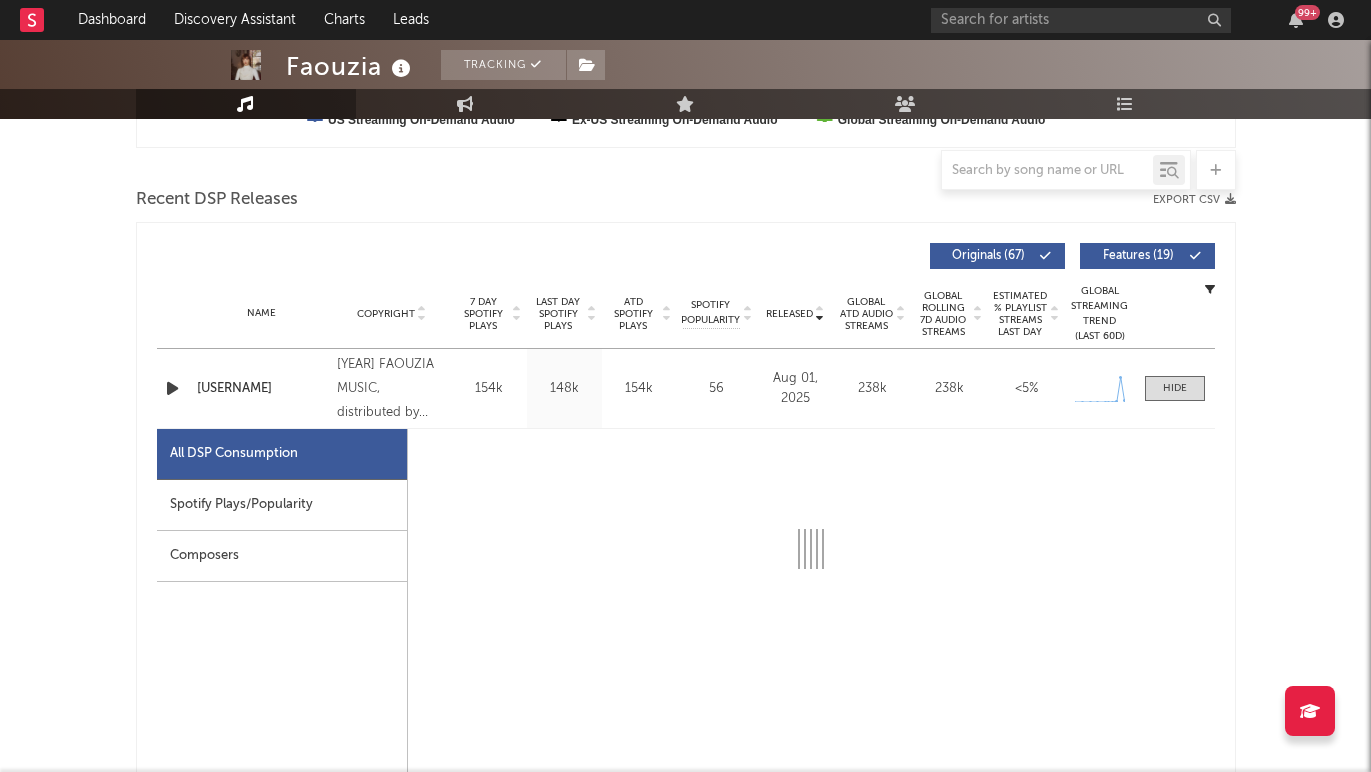select on "1w" 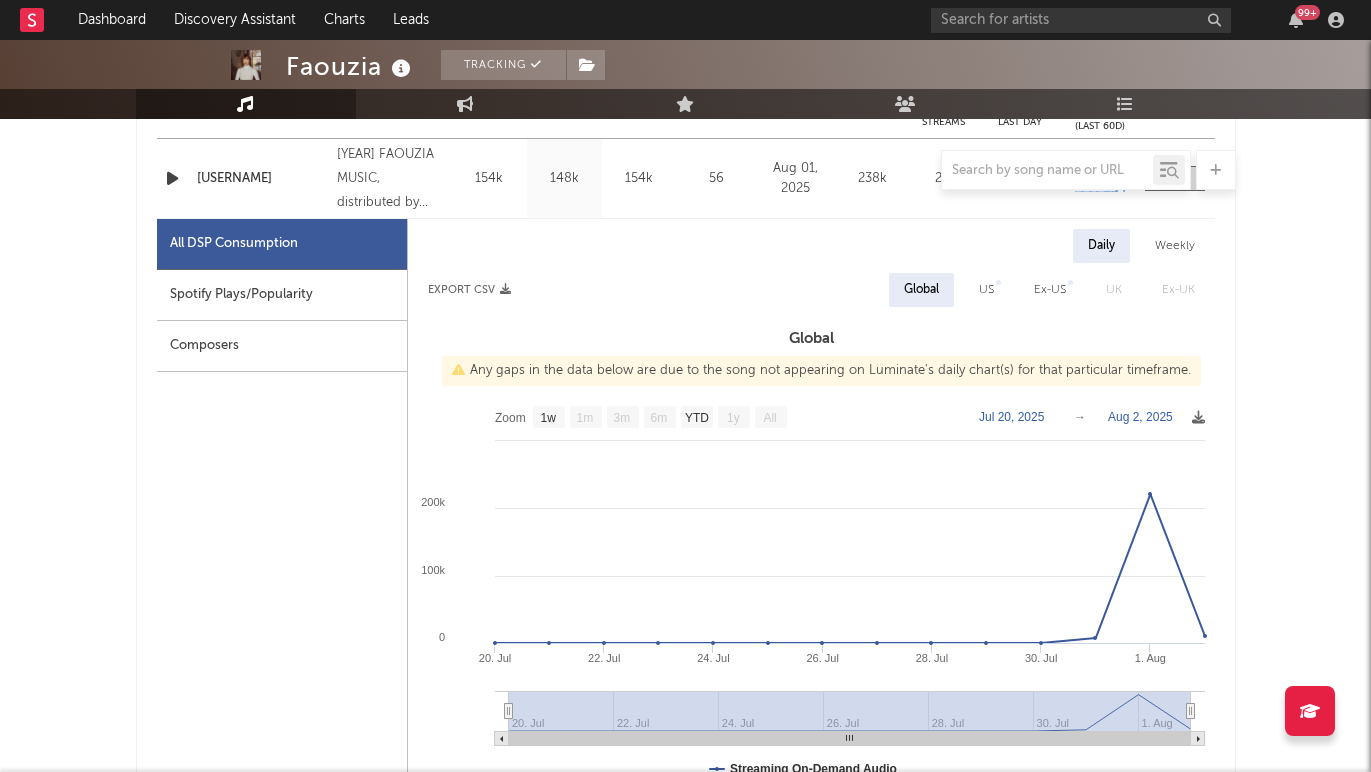 scroll, scrollTop: 866, scrollLeft: 0, axis: vertical 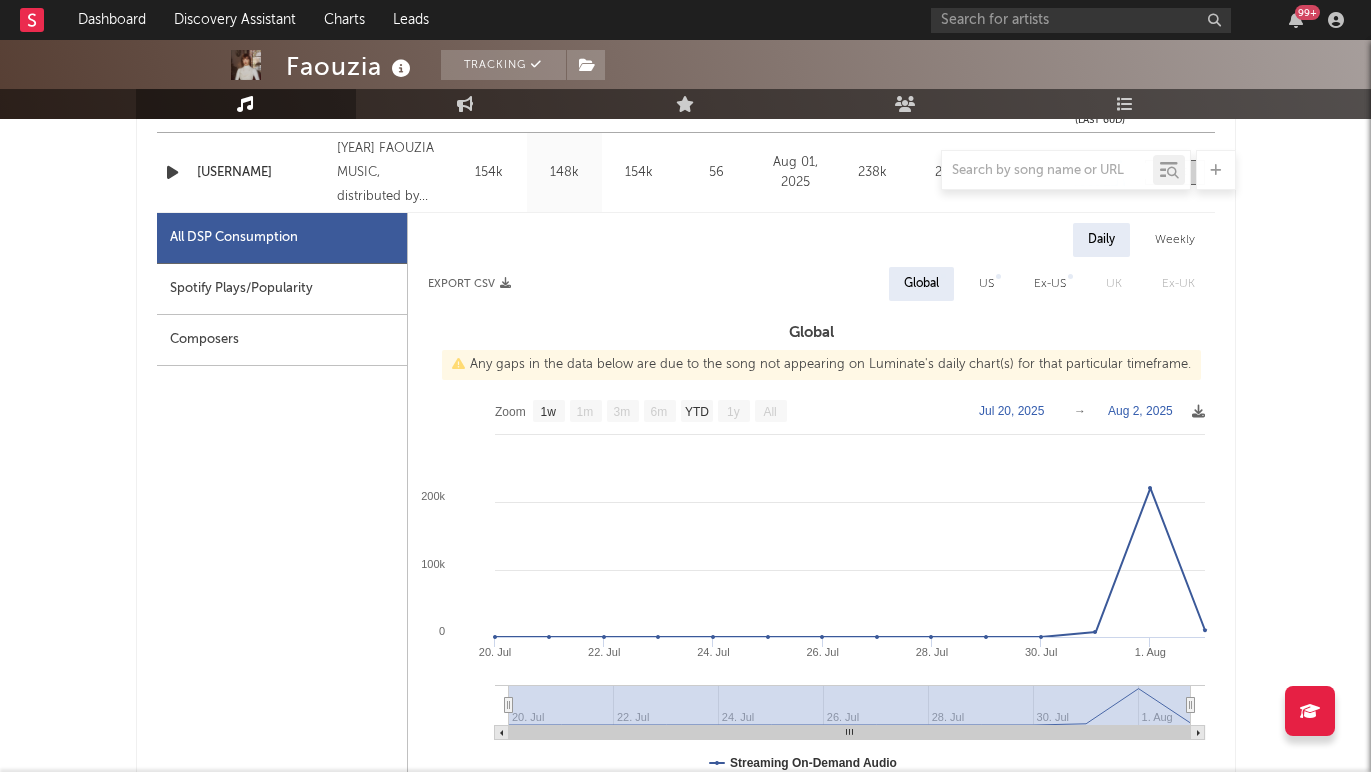 click on "Spotify Plays/Popularity" at bounding box center [282, 289] 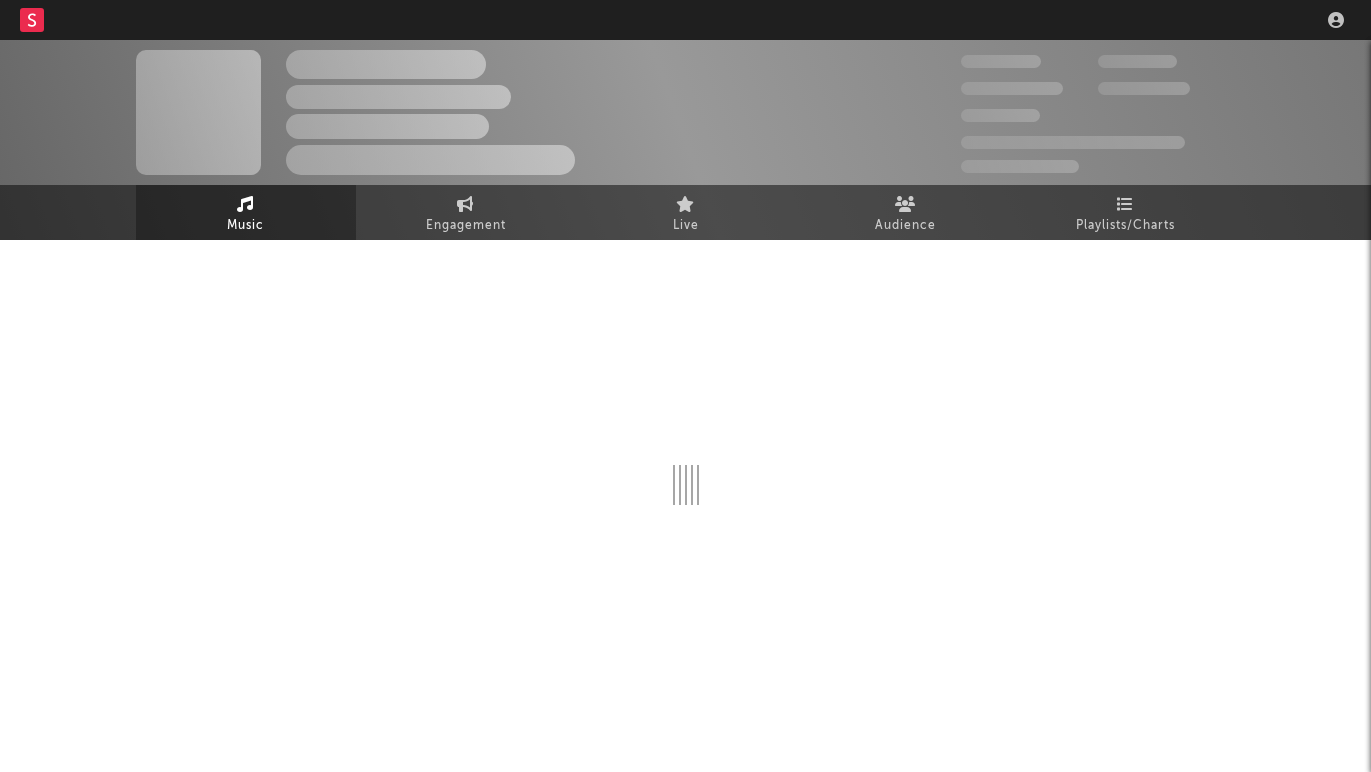 scroll, scrollTop: 0, scrollLeft: 0, axis: both 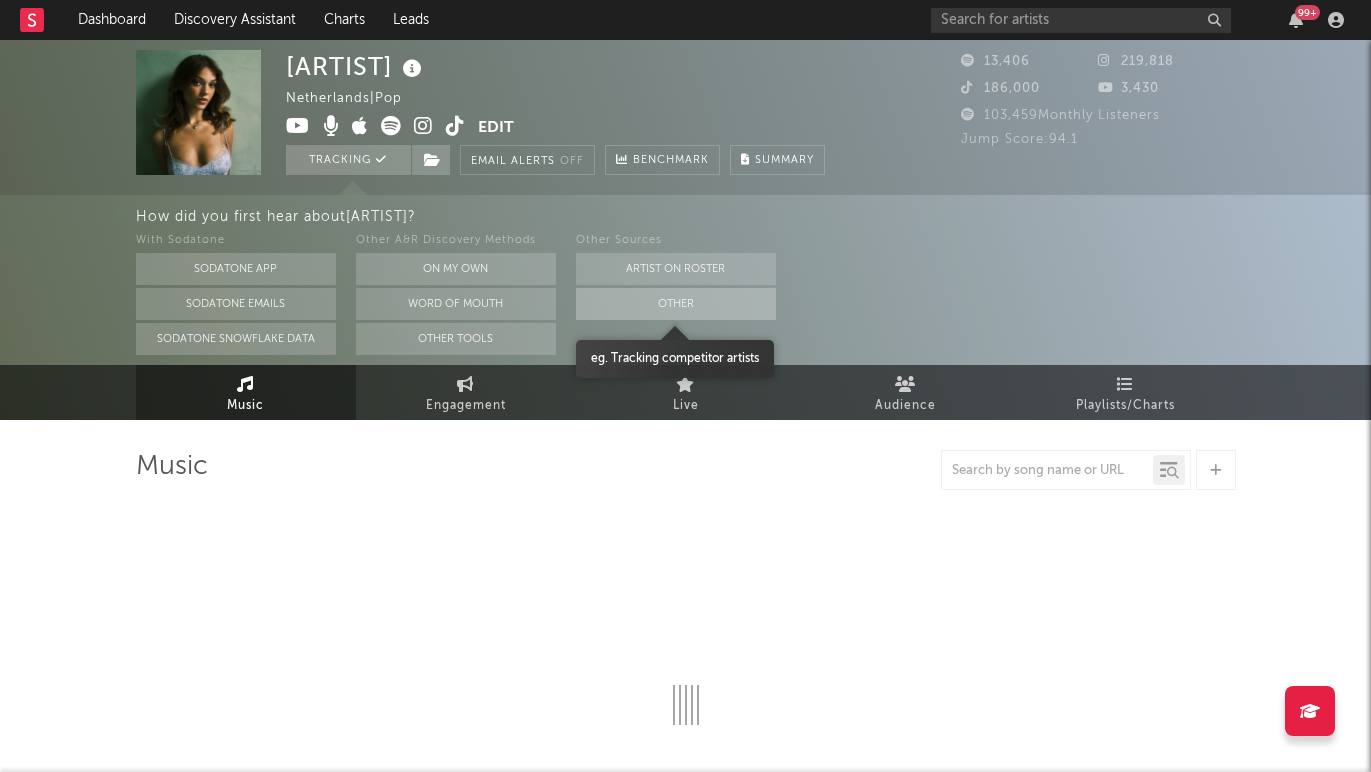 select on "1w" 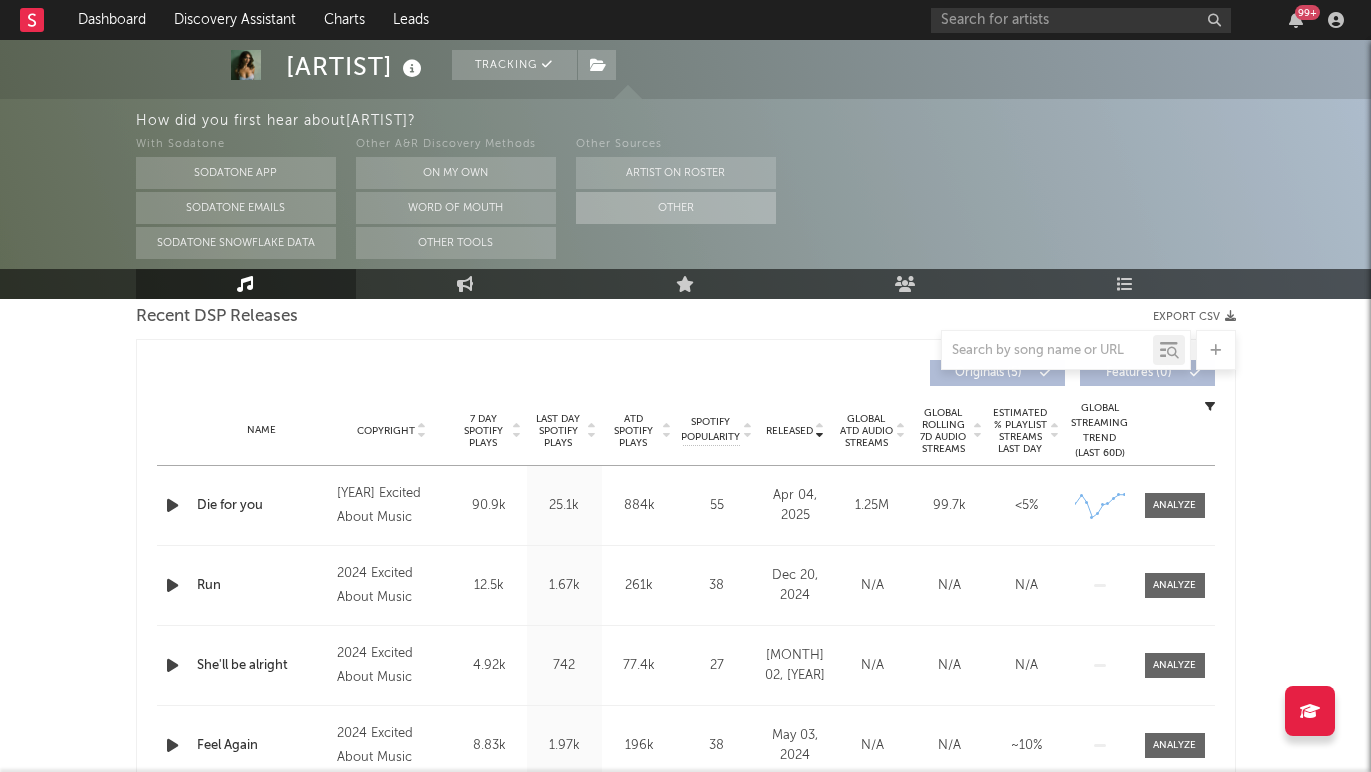 scroll, scrollTop: 750, scrollLeft: 0, axis: vertical 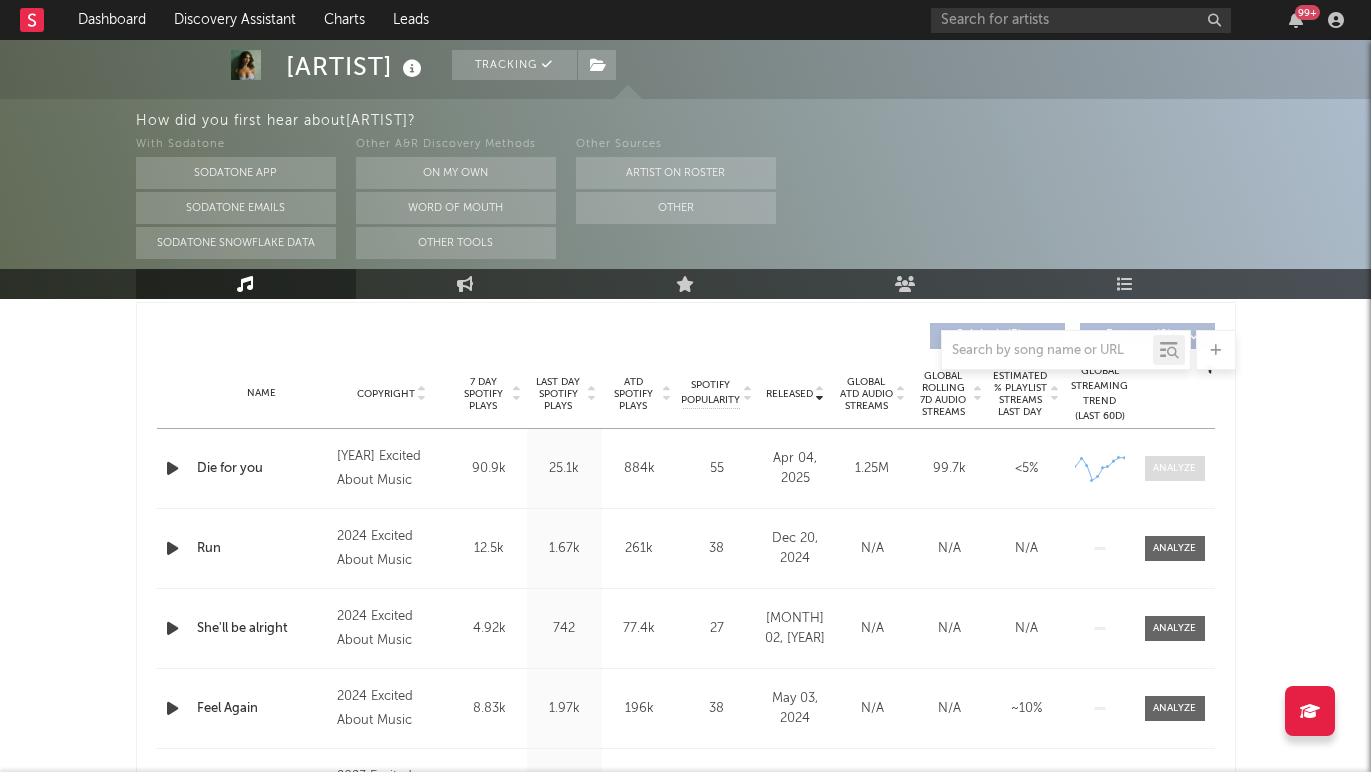 click at bounding box center [1175, 468] 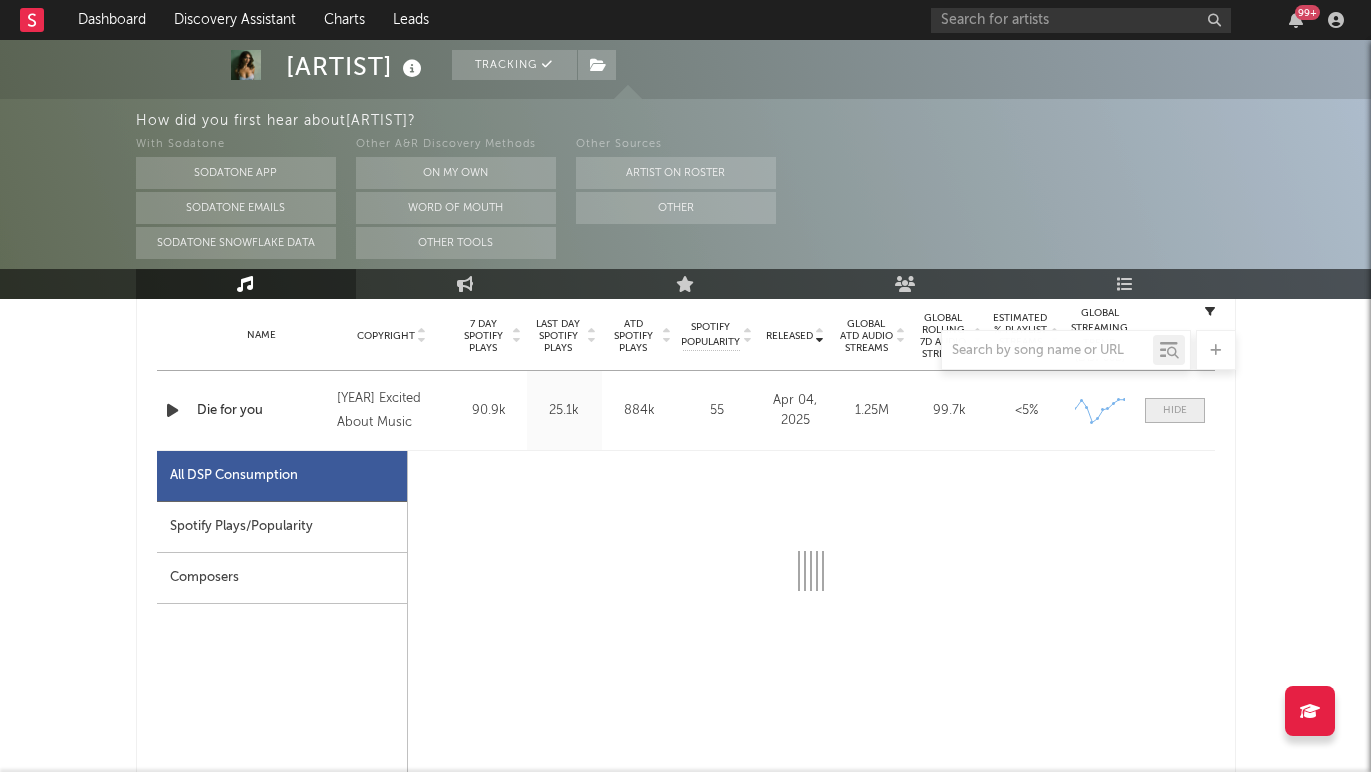 scroll, scrollTop: 832, scrollLeft: 0, axis: vertical 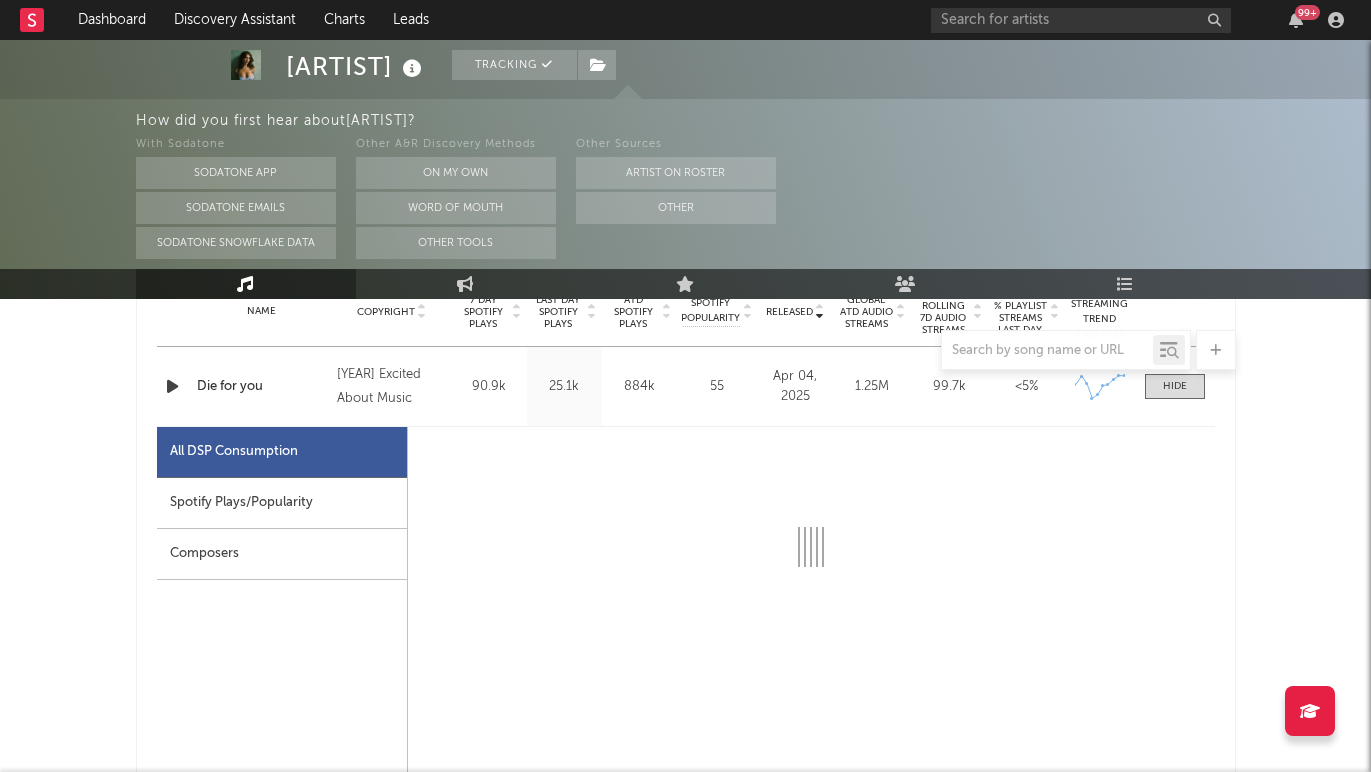 select on "1w" 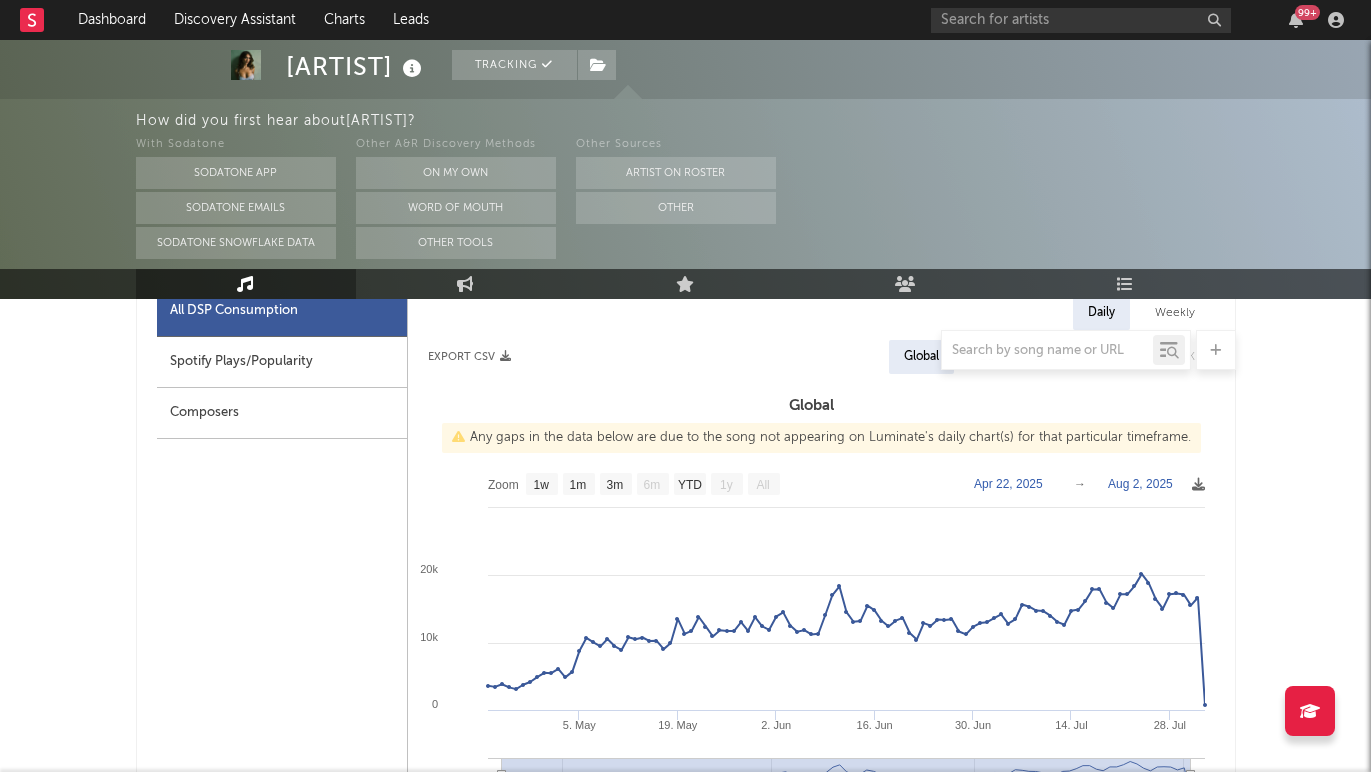 scroll, scrollTop: 980, scrollLeft: 0, axis: vertical 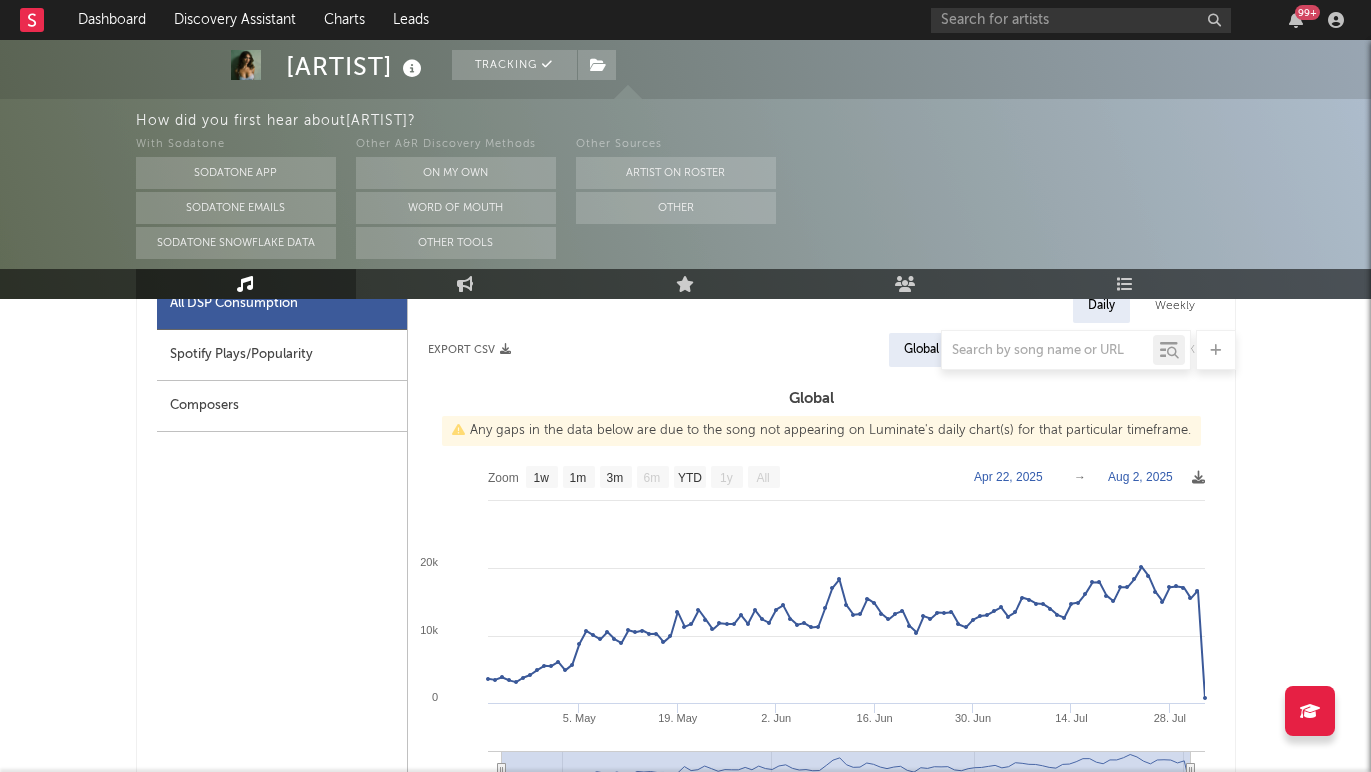 click on "Spotify Plays/Popularity" at bounding box center [282, 355] 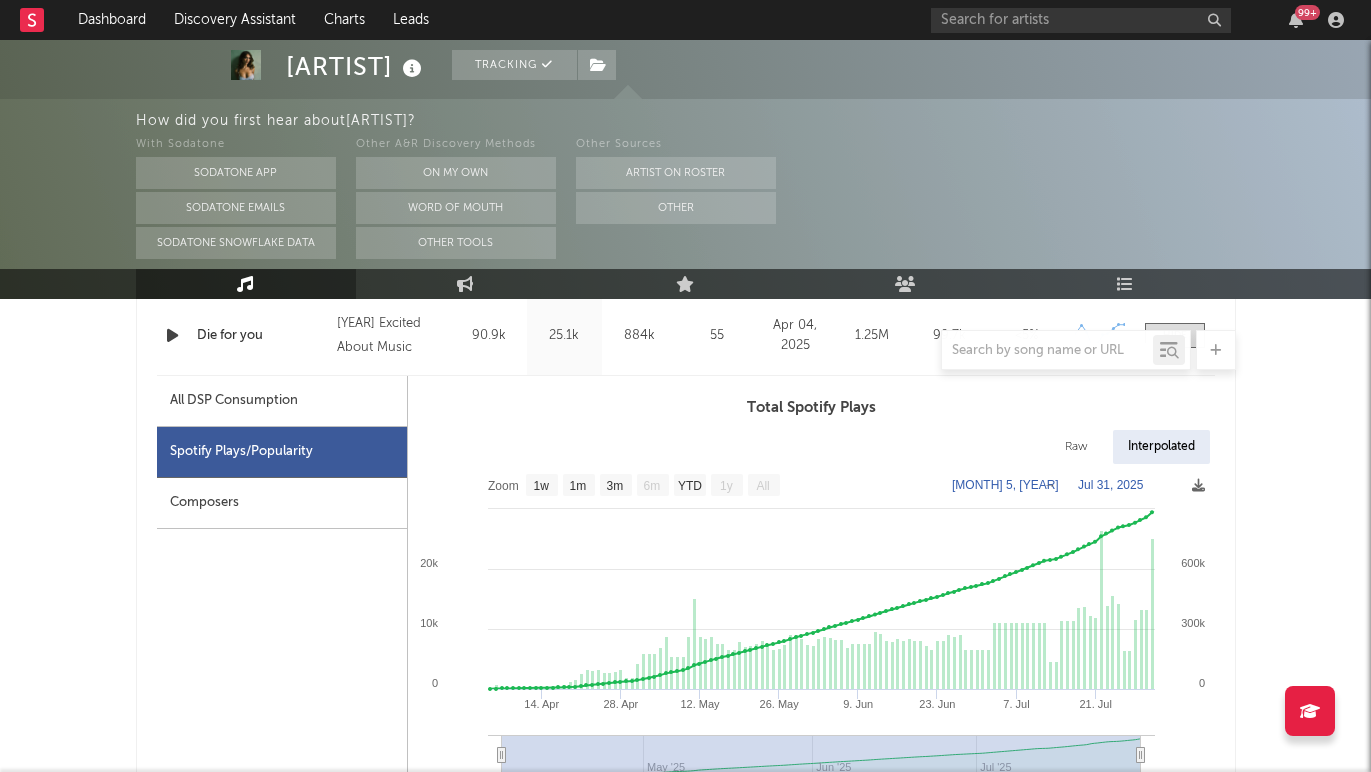 scroll, scrollTop: 877, scrollLeft: 0, axis: vertical 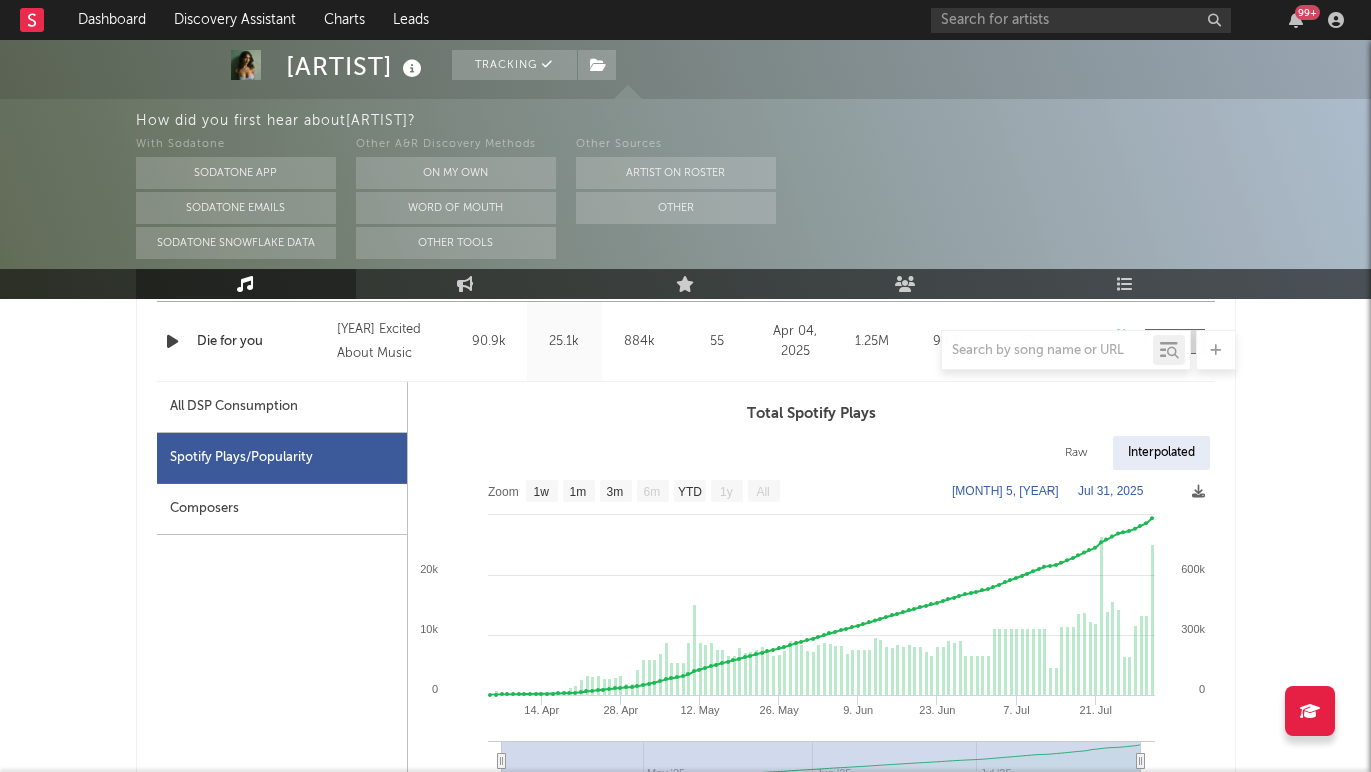 click on "All DSP Consumption" at bounding box center (282, 407) 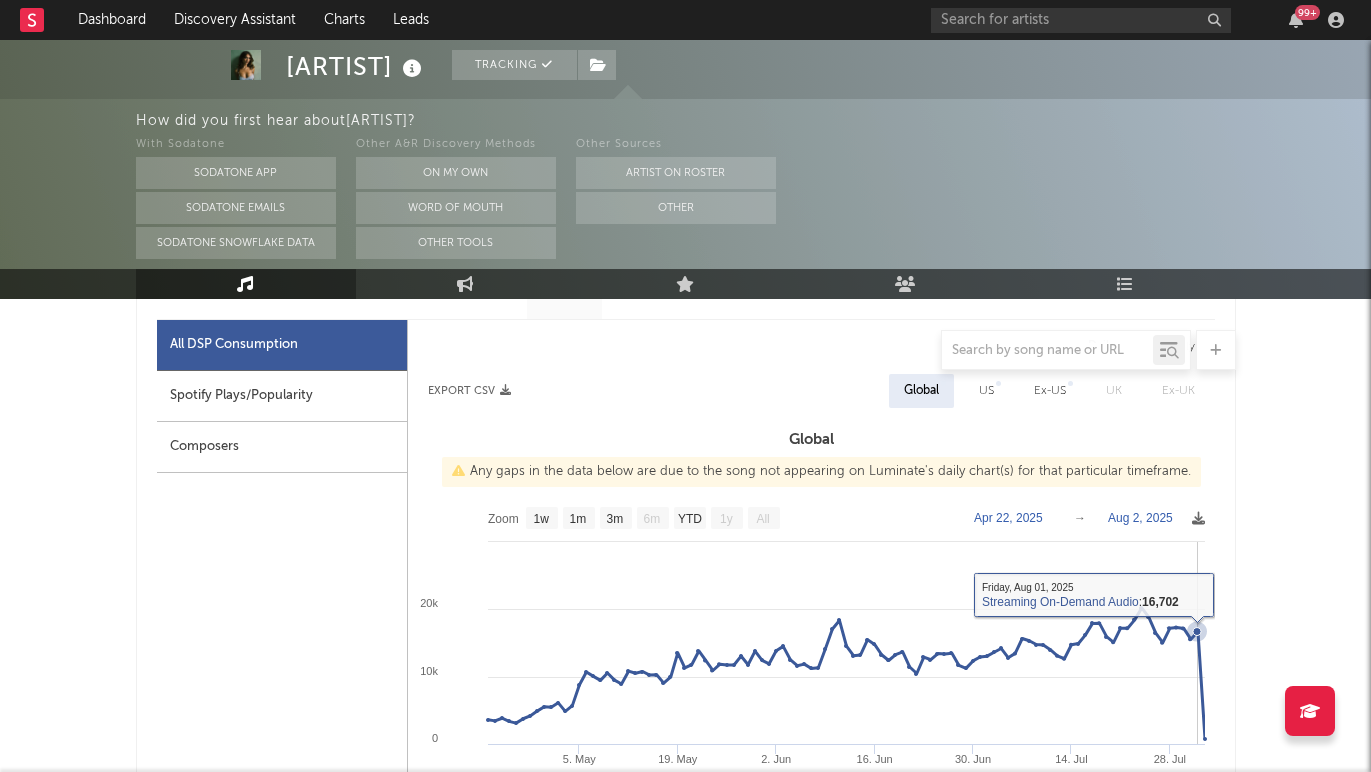scroll, scrollTop: 920, scrollLeft: 0, axis: vertical 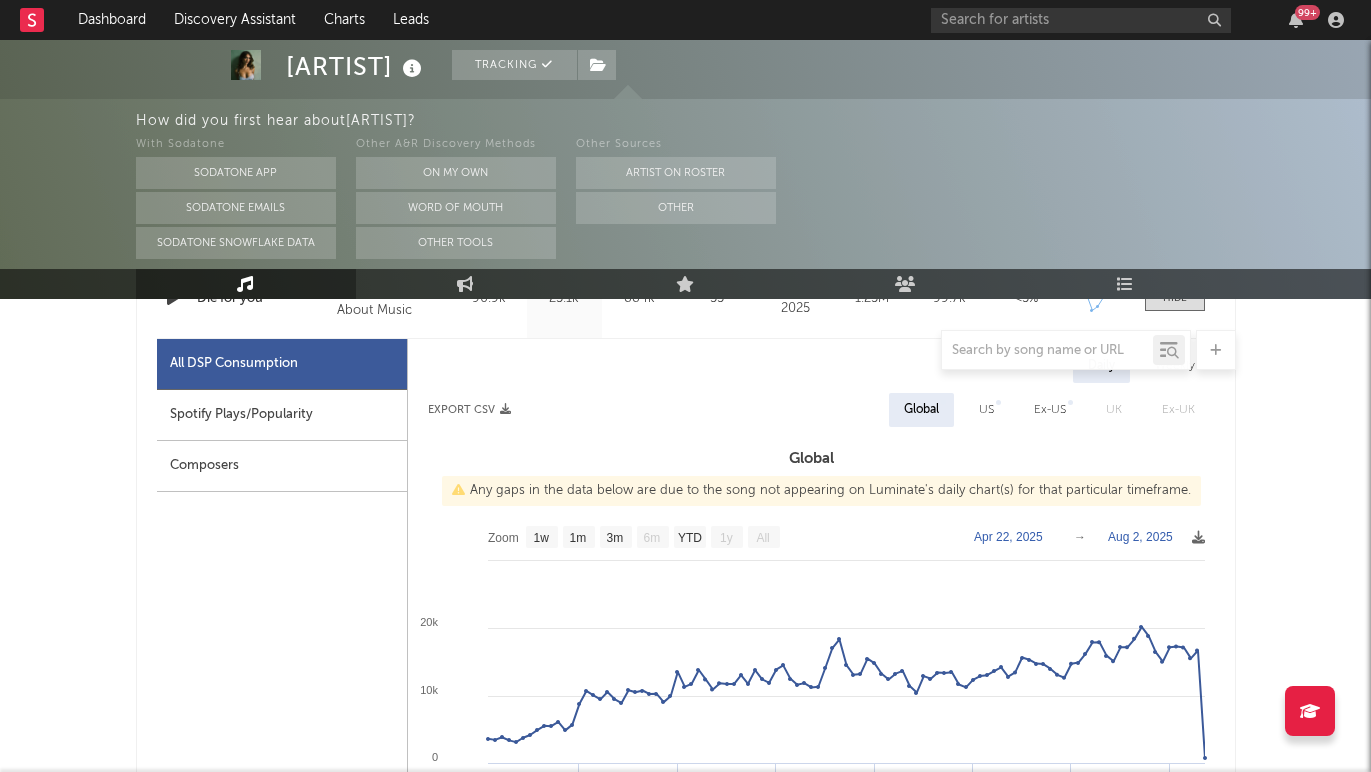 click on "US" at bounding box center [986, 410] 